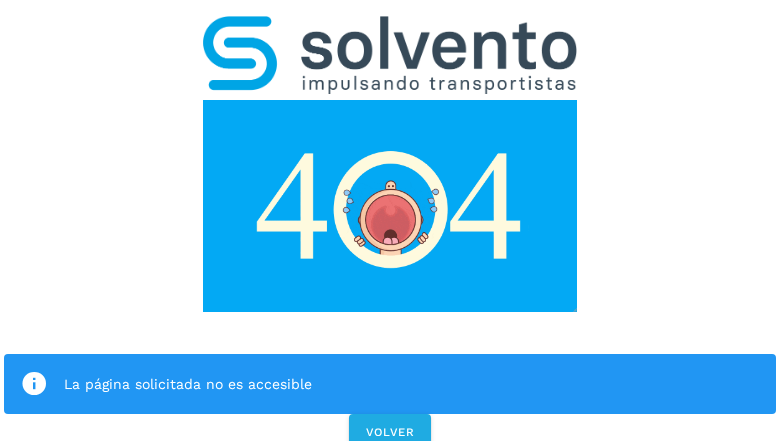 scroll, scrollTop: 0, scrollLeft: 0, axis: both 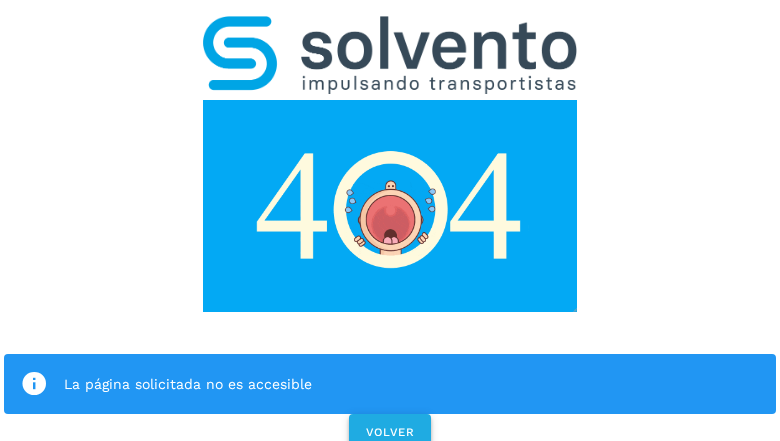 click on "VOLVER" 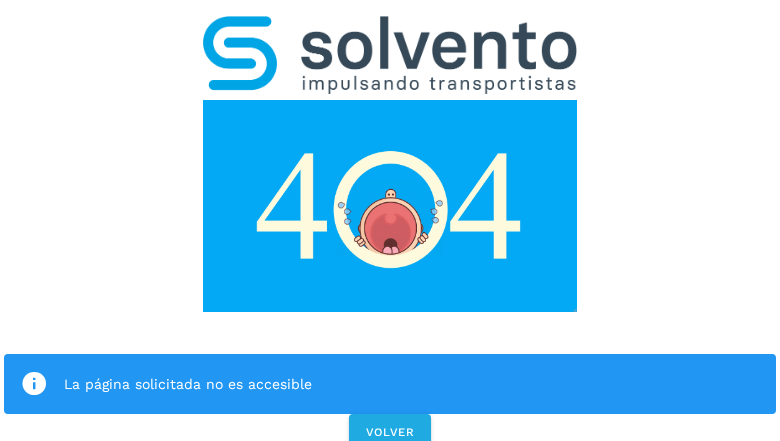 click on "La página solicitada no es accesible  VOLVER" at bounding box center (390, 227) 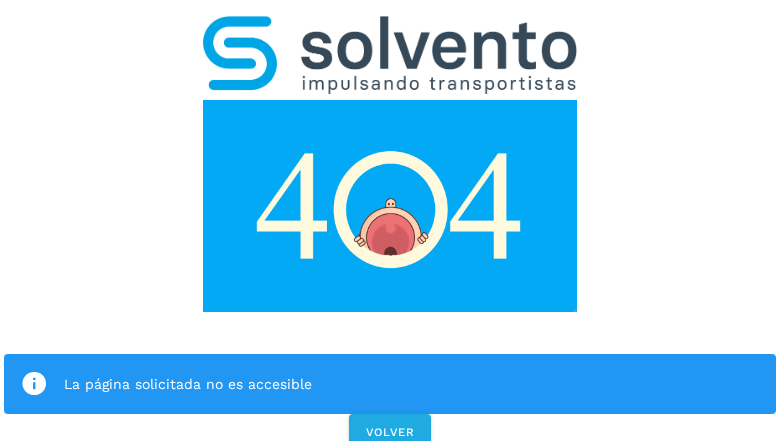 click on "La página solicitada no es accesible  VOLVER" at bounding box center (390, 227) 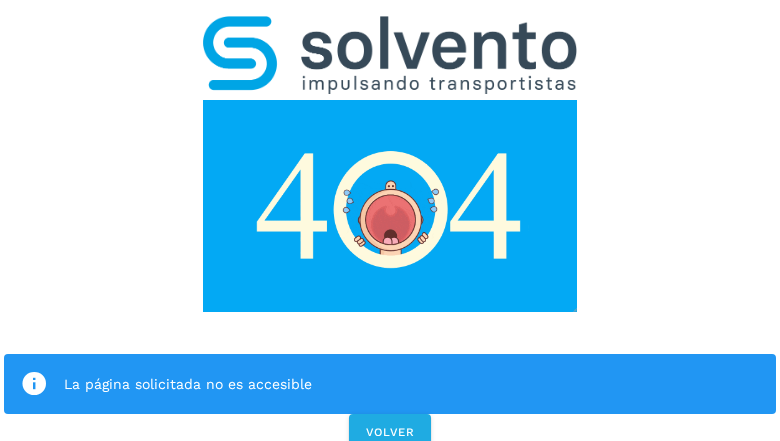 click on "La página solicitada no es accesible  VOLVER" at bounding box center (390, 227) 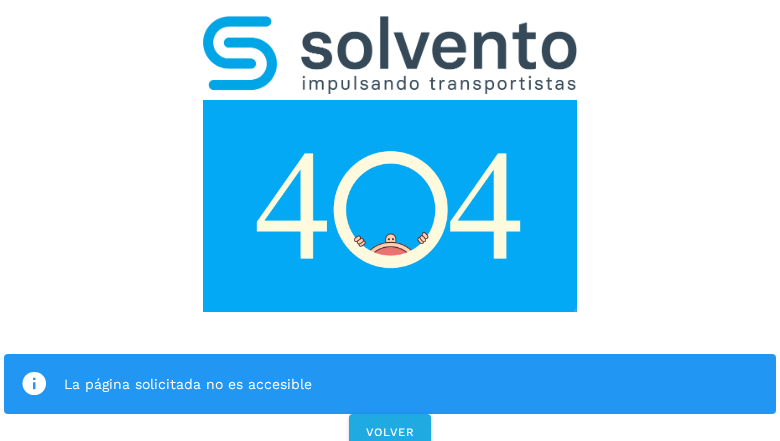 click on "La página solicitada no es accesible  VOLVER" at bounding box center (390, 227) 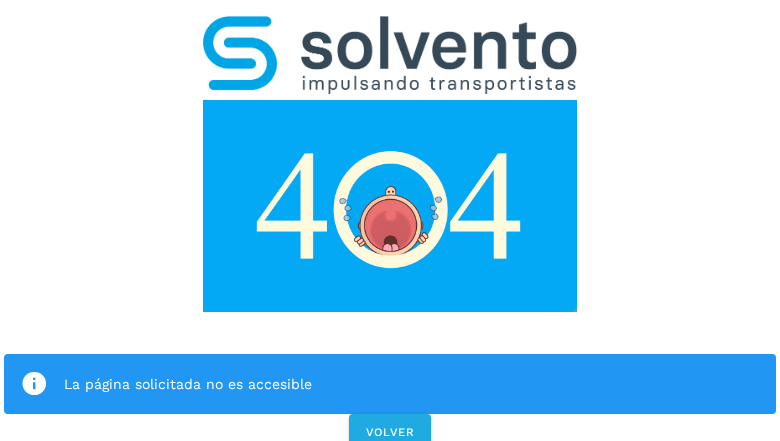 click on "La página solicitada no es accesible  VOLVER" at bounding box center [390, 227] 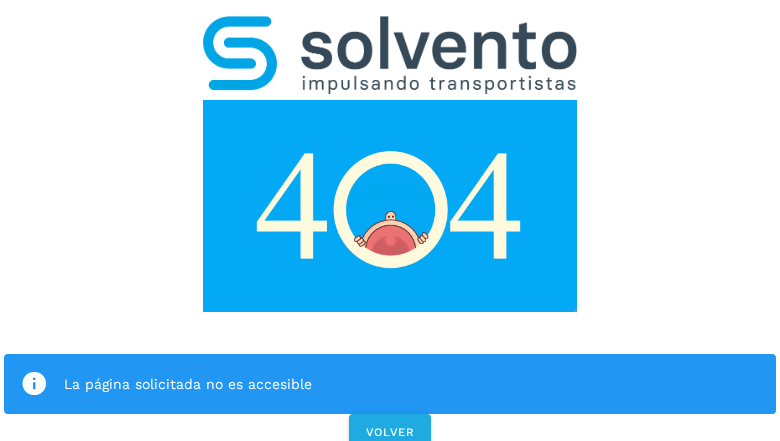 click on "La página solicitada no es accesible" at bounding box center [390, 384] 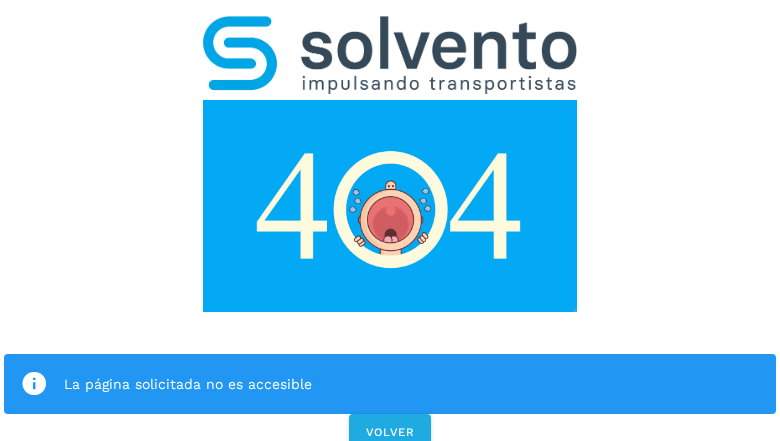 click at bounding box center (390, 206) 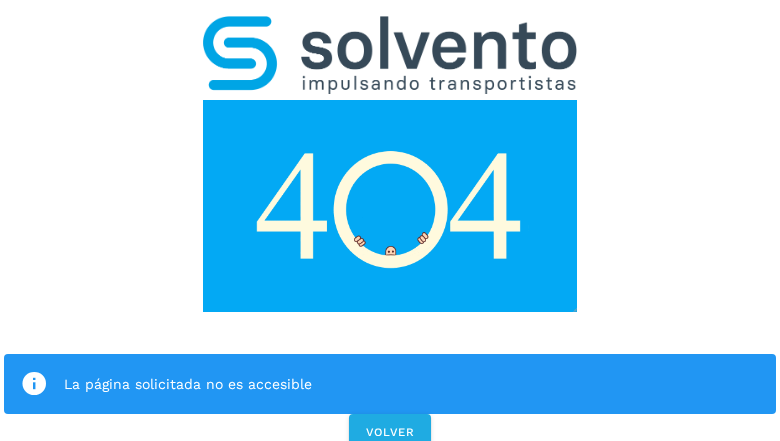 click at bounding box center [390, 206] 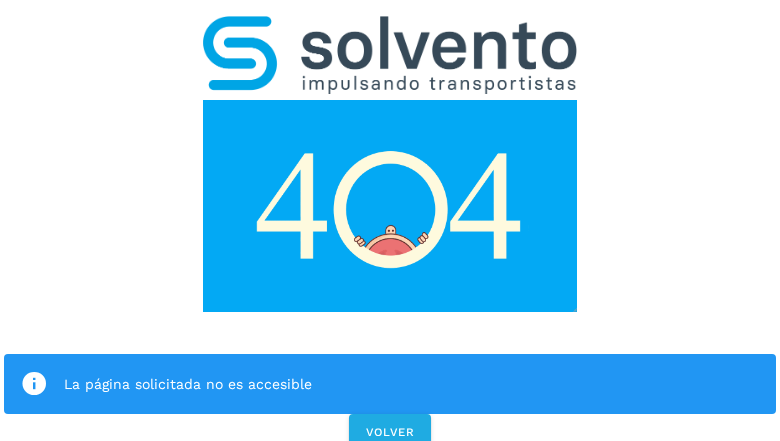 click at bounding box center (390, 55) 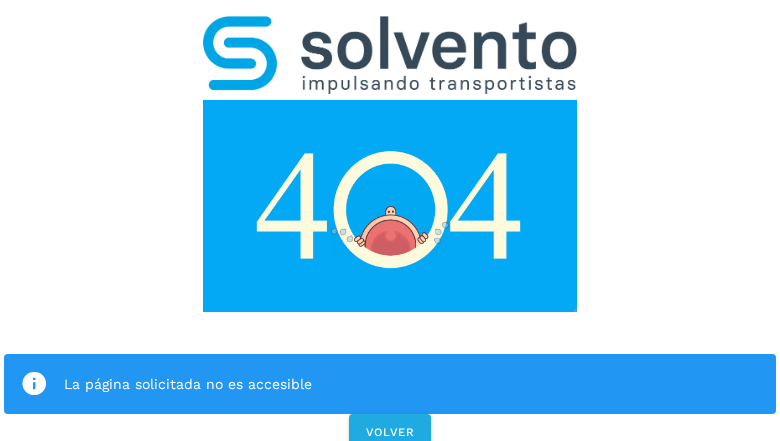 click at bounding box center (390, 206) 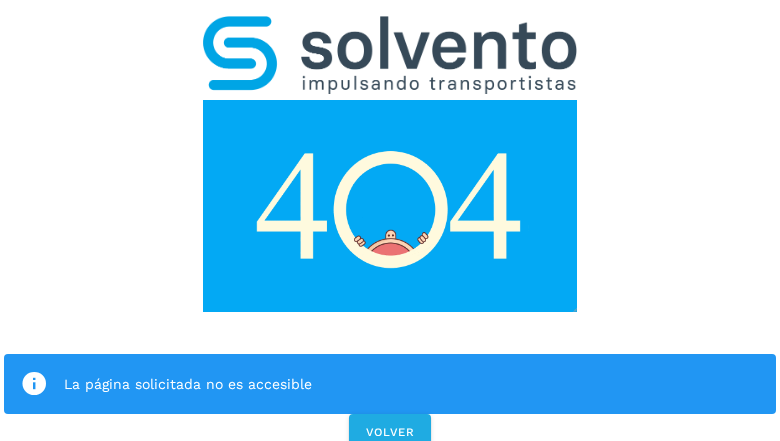 click on "La página solicitada no es accesible" 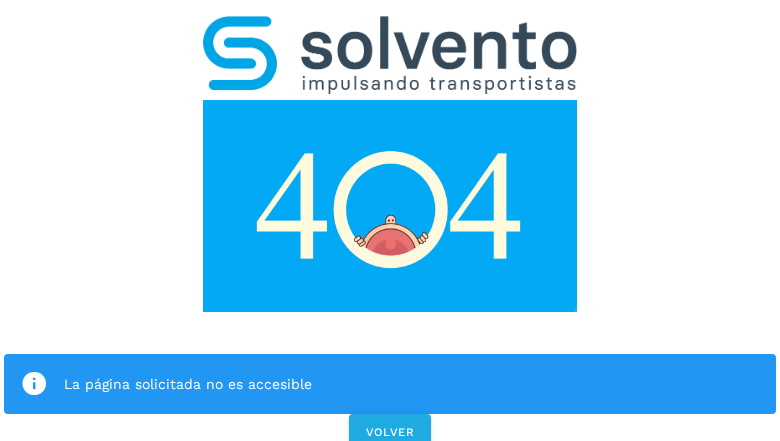 click on "La página solicitada no es accesible" 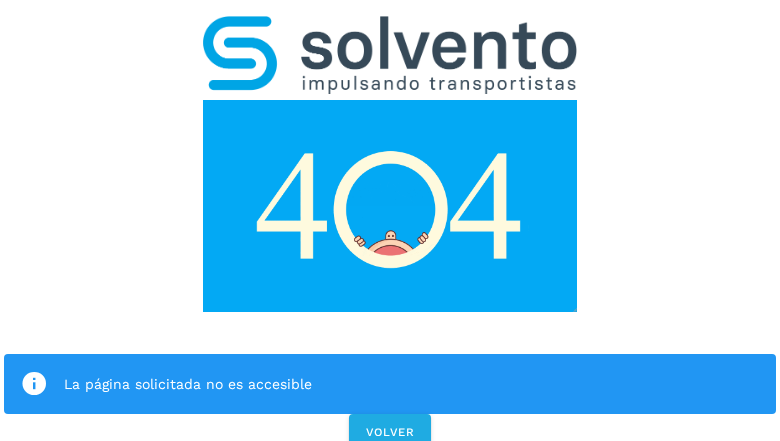 click at bounding box center [34, 384] 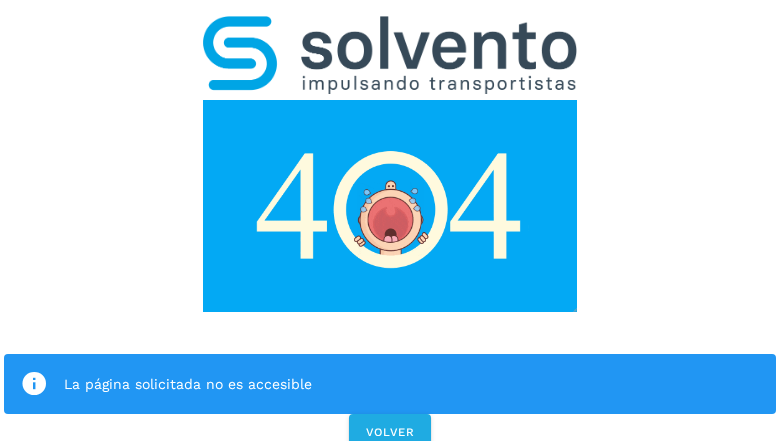 click on "La página solicitada no es accesible" 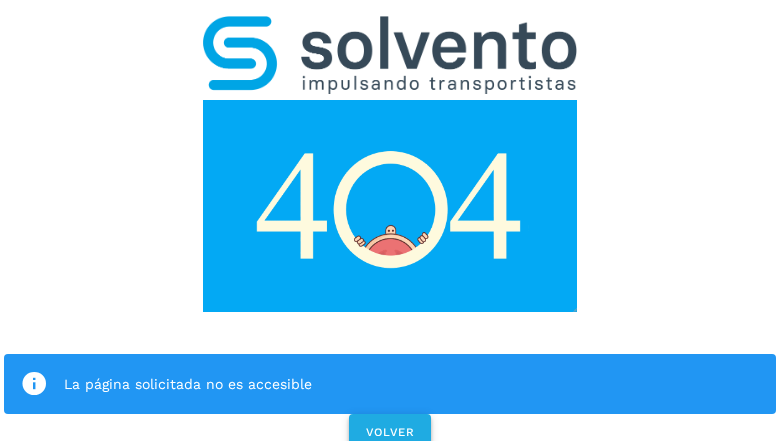click on "VOLVER" 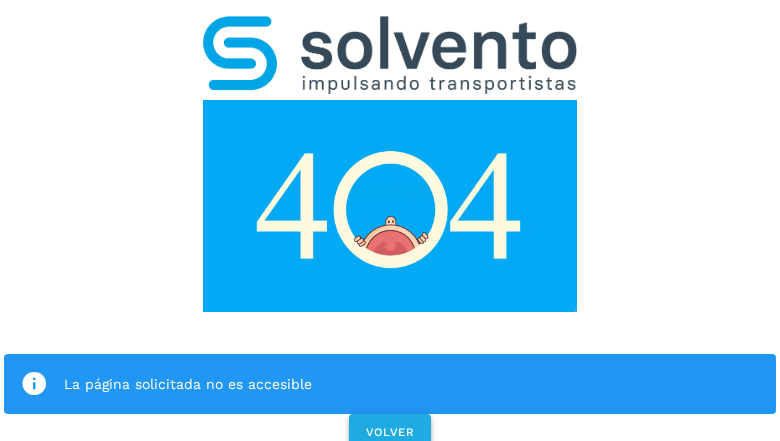 click on "VOLVER" 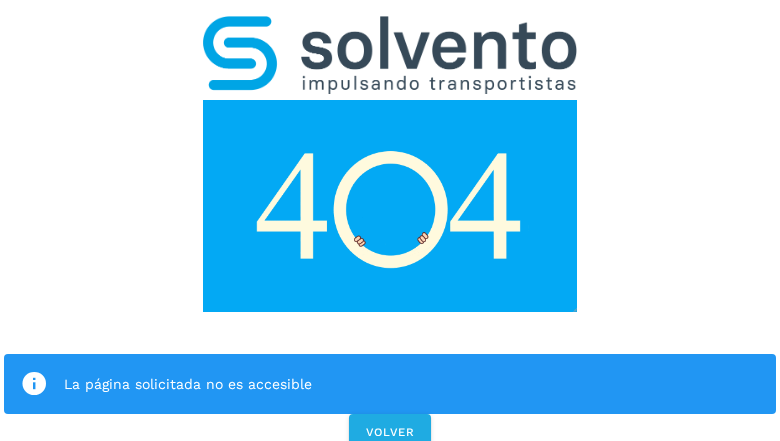 click on "La página solicitada no es accesible  VOLVER" at bounding box center [390, 227] 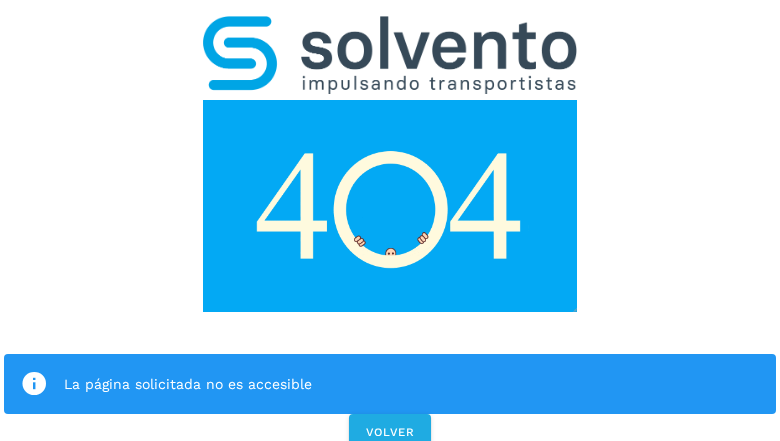 click on "La página solicitada no es accesible  VOLVER" at bounding box center [390, 227] 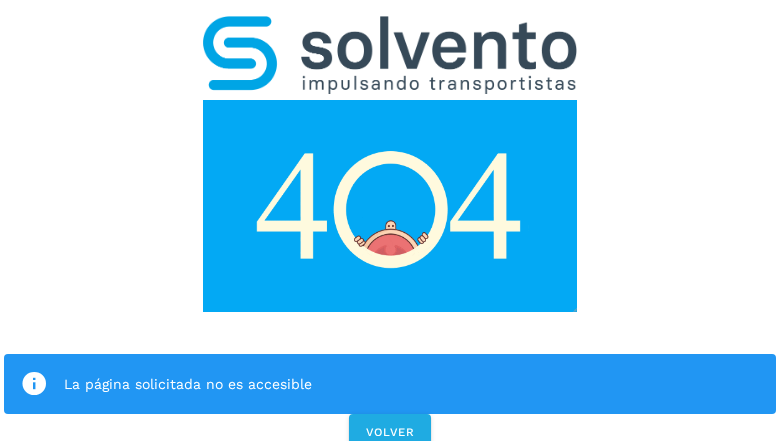click on "La página solicitada no es accesible  VOLVER" at bounding box center [390, 227] 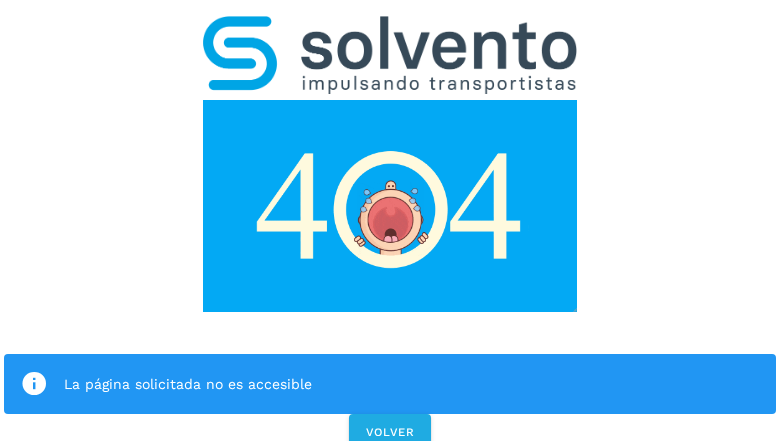 click on "La página solicitada no es accesible  VOLVER" at bounding box center [390, 227] 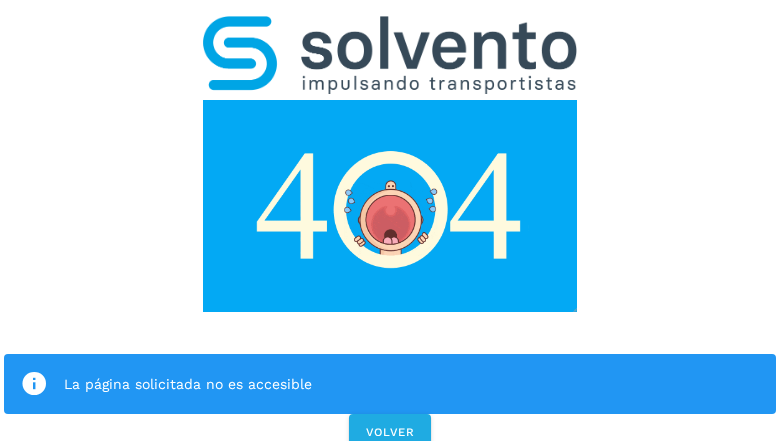 click on "La página solicitada no es accesible  VOLVER" at bounding box center (390, 227) 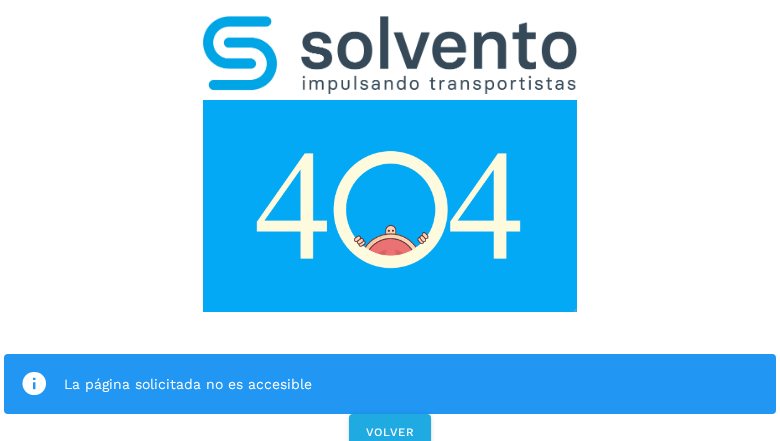 click on "La página solicitada no es accesible" at bounding box center (390, 384) 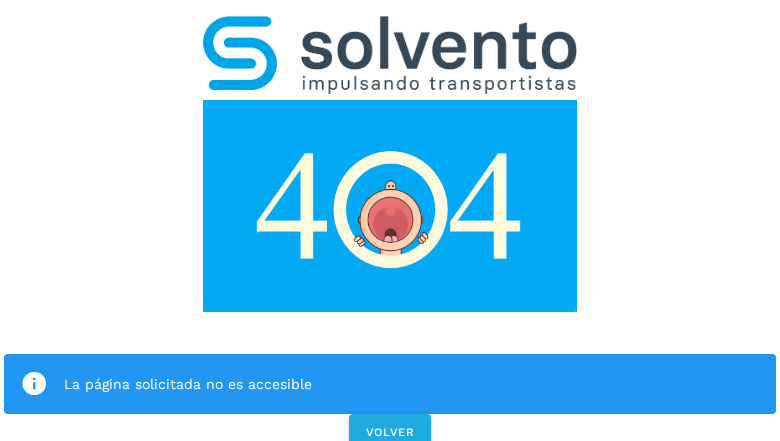 click at bounding box center [390, 206] 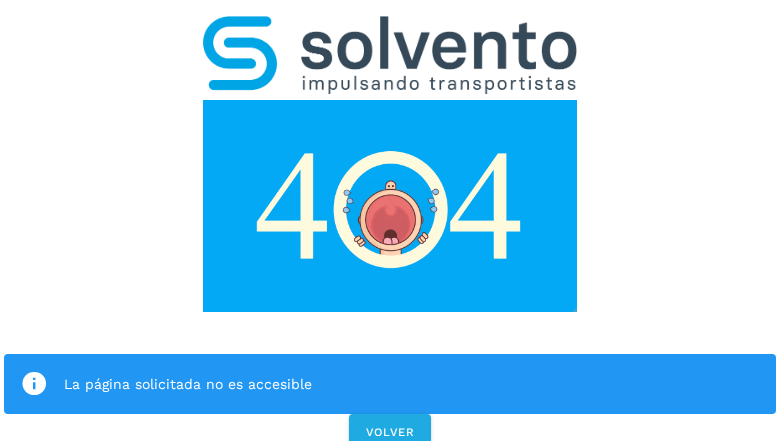 click at bounding box center (390, 206) 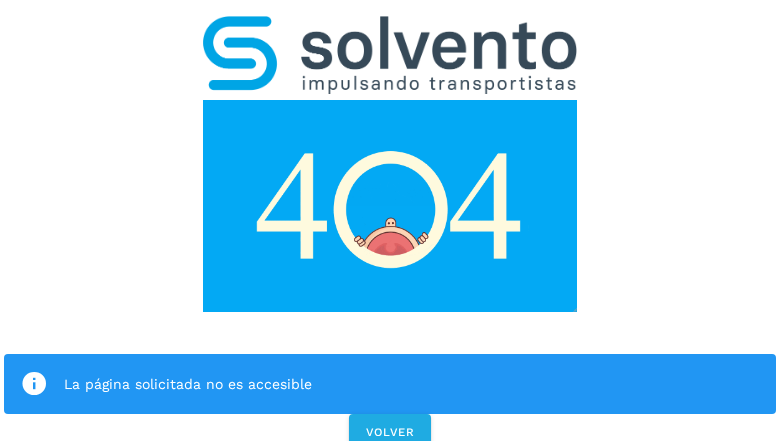 click at bounding box center [390, 55] 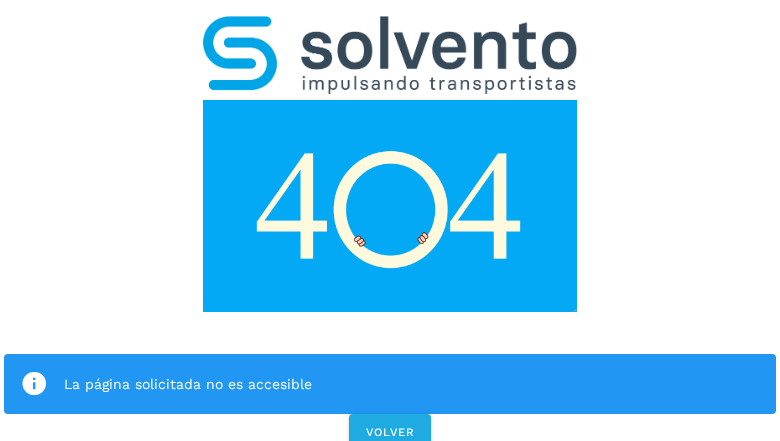 click at bounding box center (390, 206) 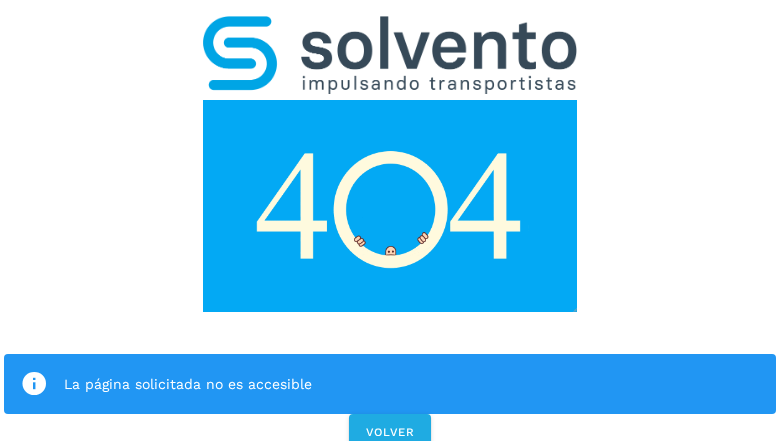 click on "La página solicitada no es accesible" 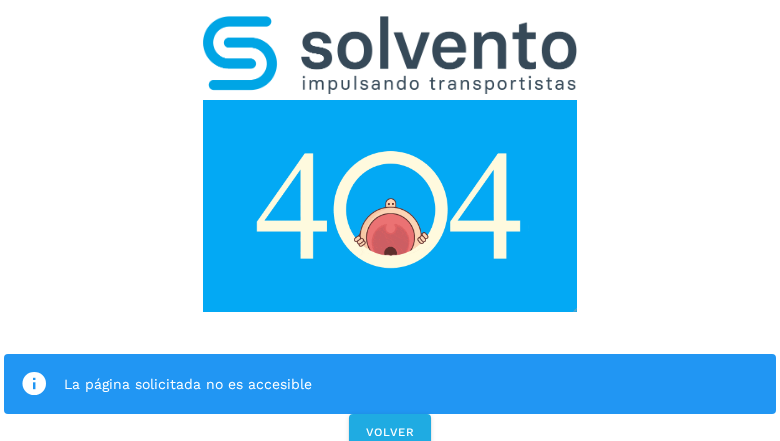 click on "La página solicitada no es accesible" 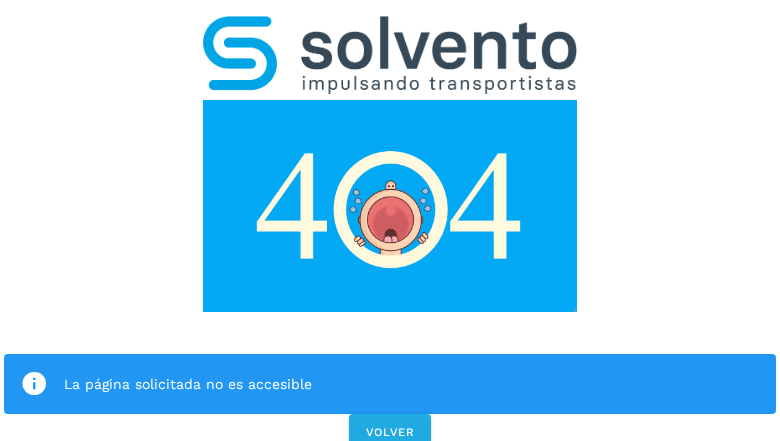 click at bounding box center [34, 384] 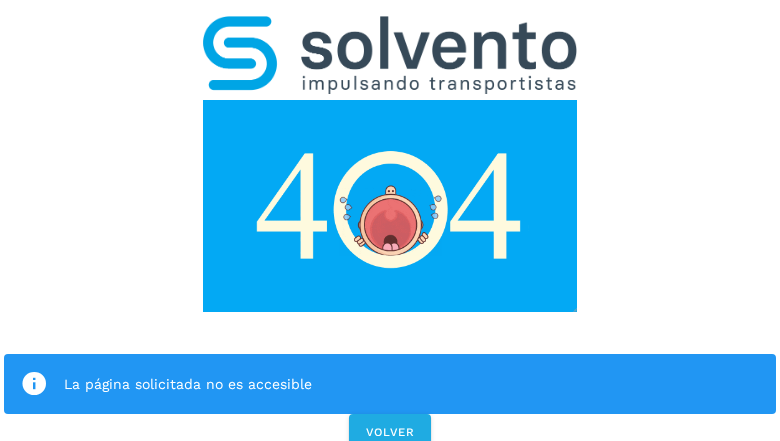 click on "La página solicitada no es accesible" 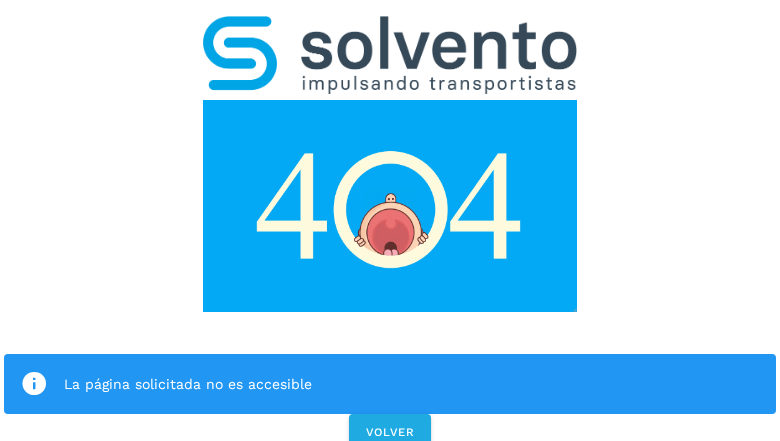 click on "VOLVER" 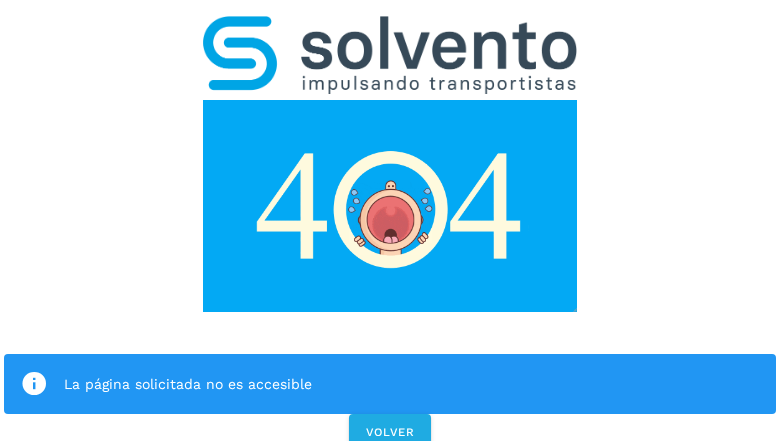 scroll, scrollTop: 0, scrollLeft: 0, axis: both 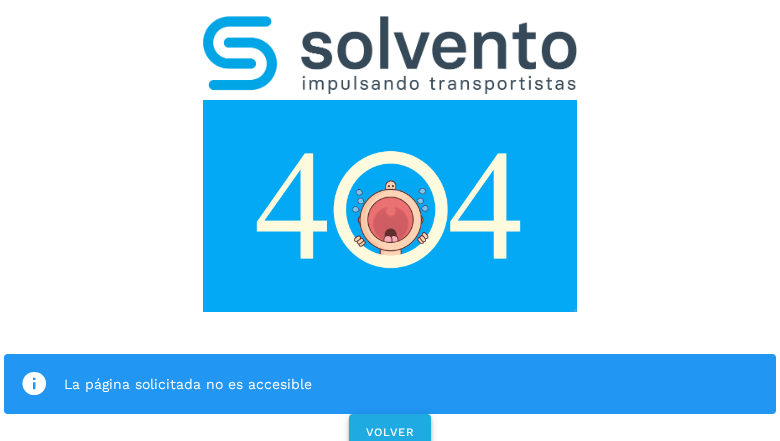 click on "VOLVER" 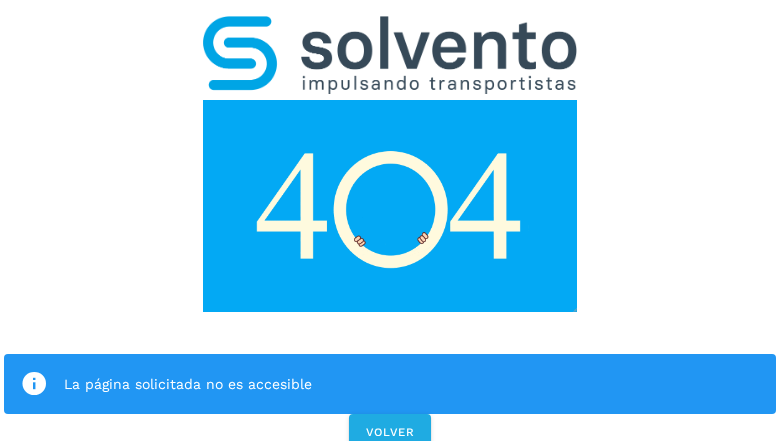 click on "La página solicitada no es accesible  VOLVER" at bounding box center (390, 227) 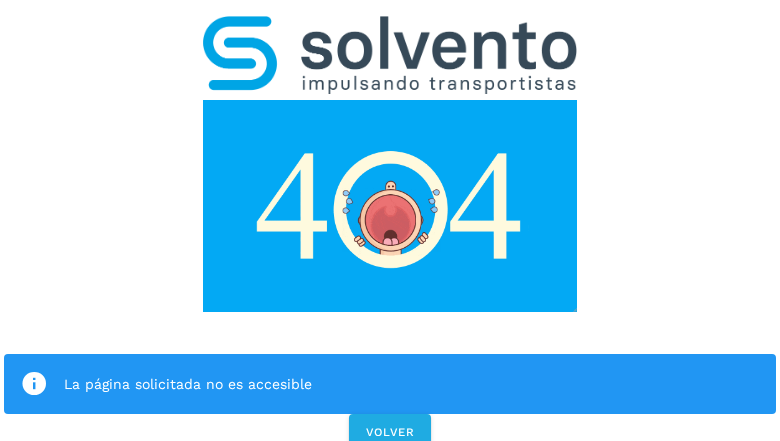 click on "La página solicitada no es accesible  VOLVER" at bounding box center [390, 227] 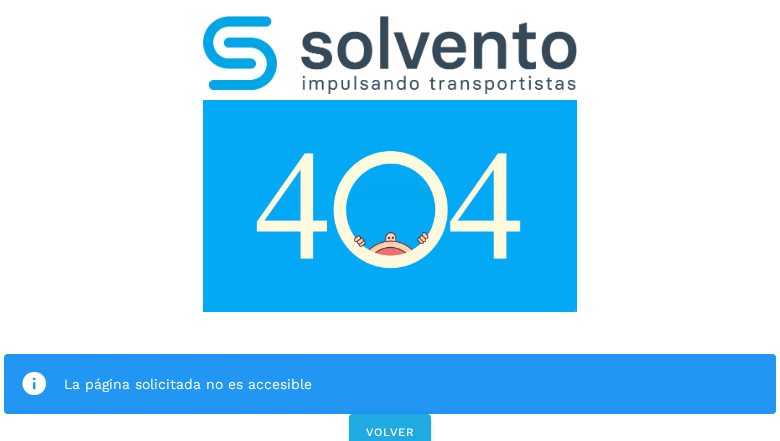 click on "La página solicitada no es accesible  VOLVER" at bounding box center (390, 227) 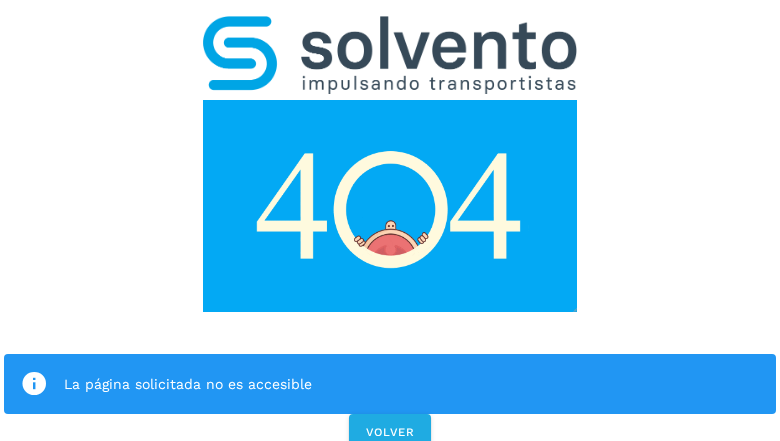click on "La página solicitada no es accesible  VOLVER" at bounding box center [390, 227] 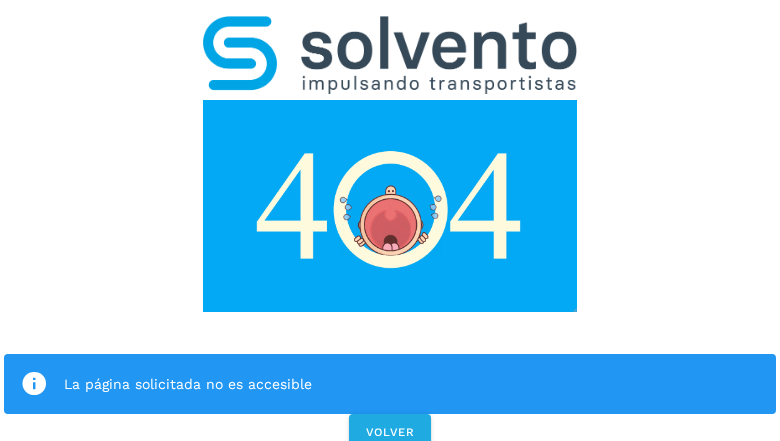 click on "La página solicitada no es accesible  VOLVER" at bounding box center [390, 227] 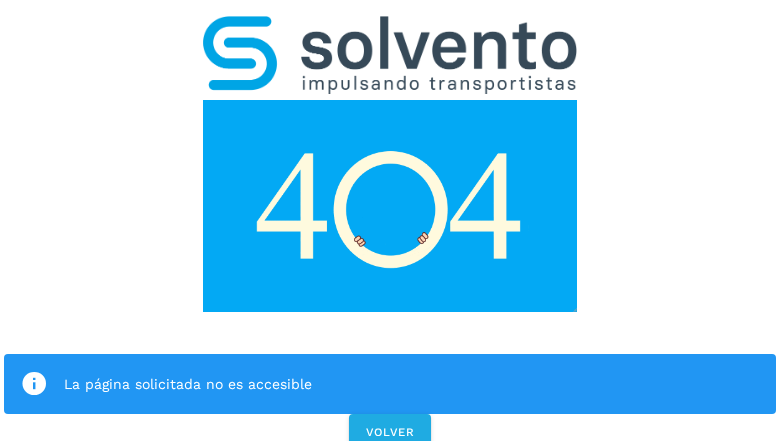 click on "La página solicitada no es accesible" at bounding box center (390, 384) 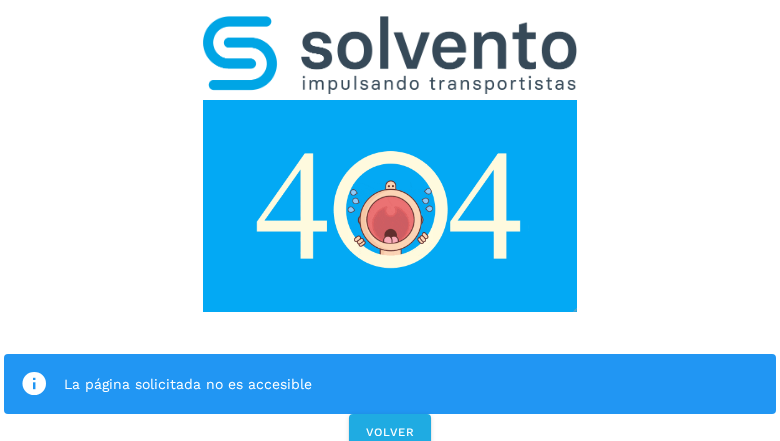 click at bounding box center [390, 206] 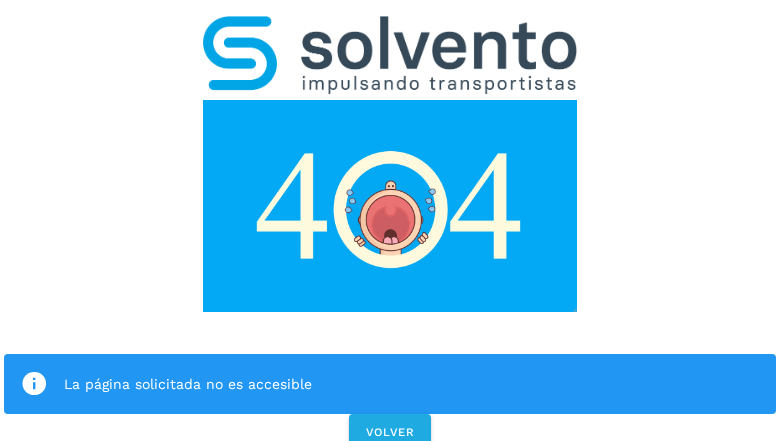 click at bounding box center (390, 206) 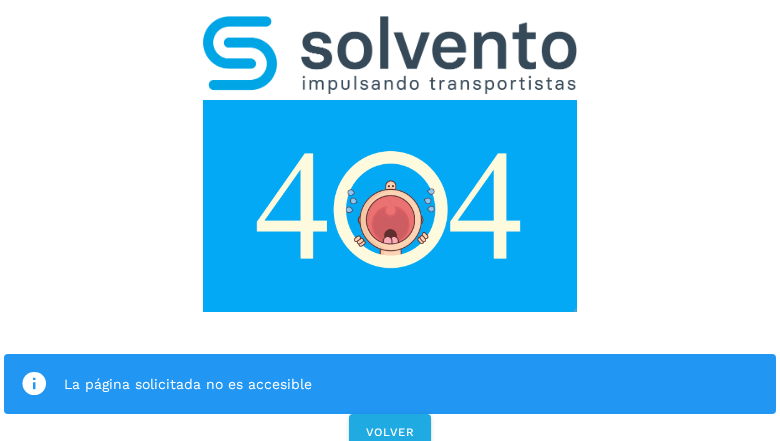 click at bounding box center [390, 55] 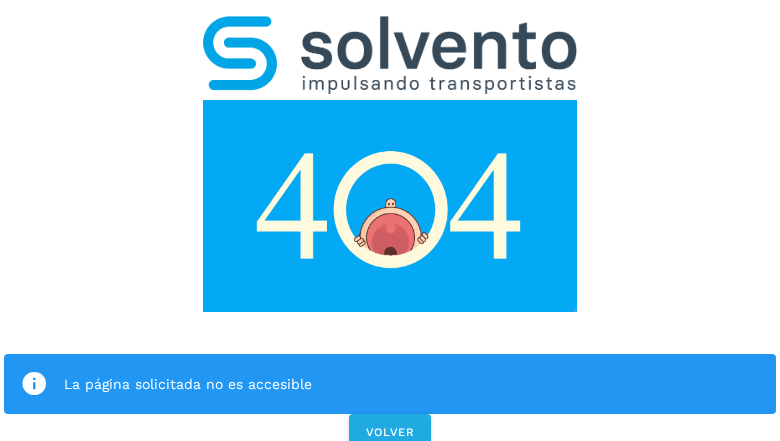 click at bounding box center [390, 206] 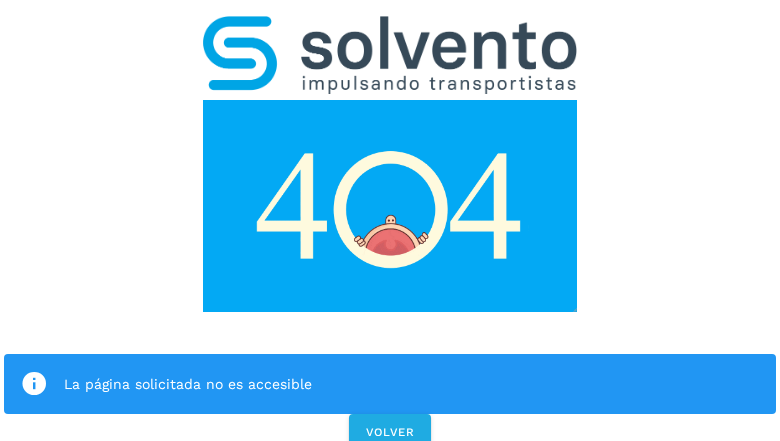 click on "La página solicitada no es accesible" 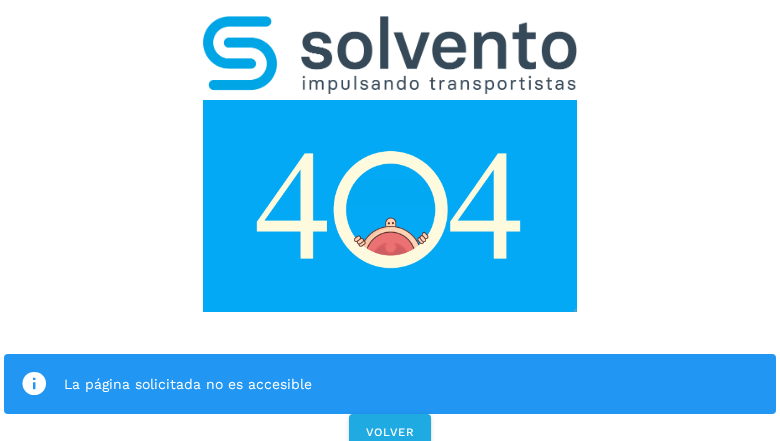 click on "La página solicitada no es accesible" 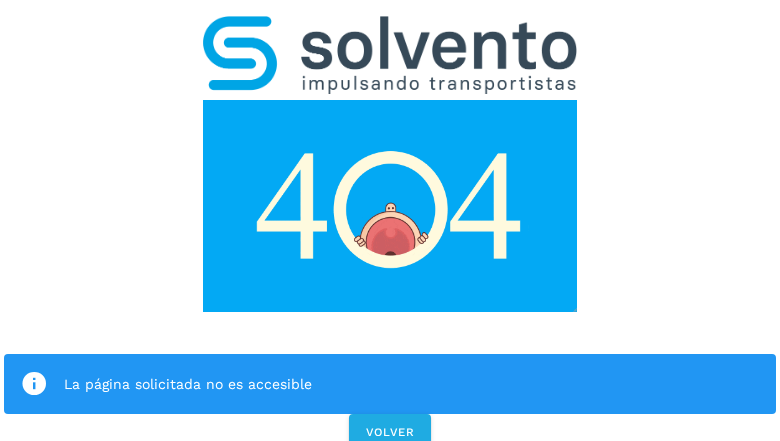 click at bounding box center [34, 384] 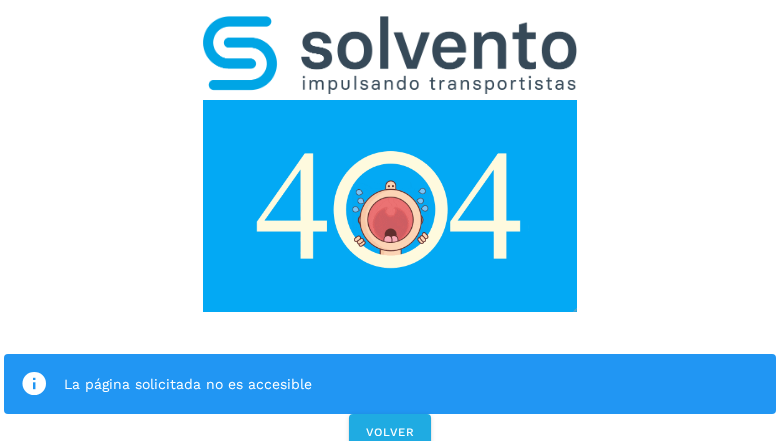click on "La página solicitada no es accesible" 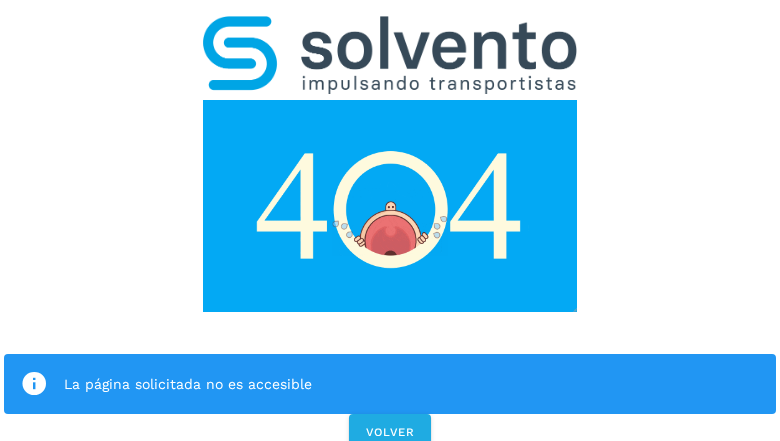click on "VOLVER" 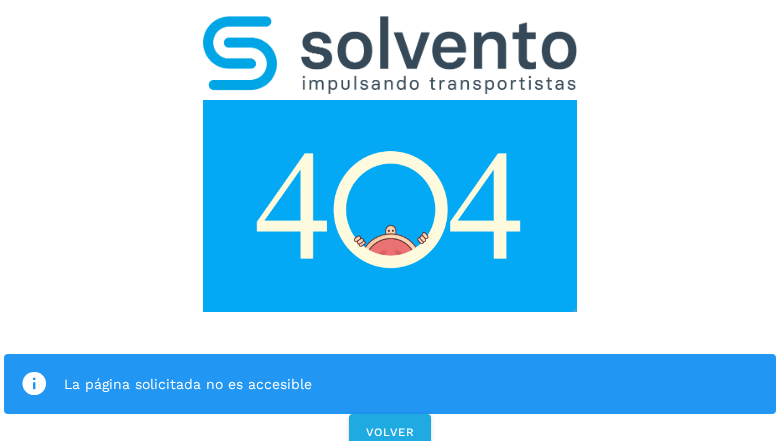 scroll, scrollTop: 0, scrollLeft: 0, axis: both 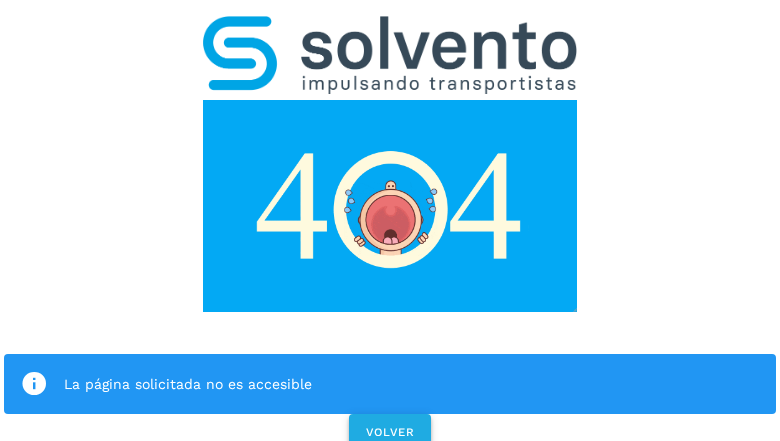 click on "VOLVER" 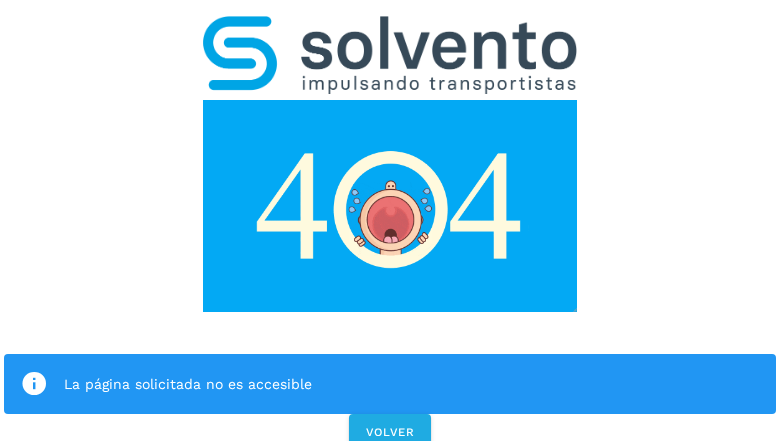 click on "La página solicitada no es accesible  VOLVER" at bounding box center (390, 227) 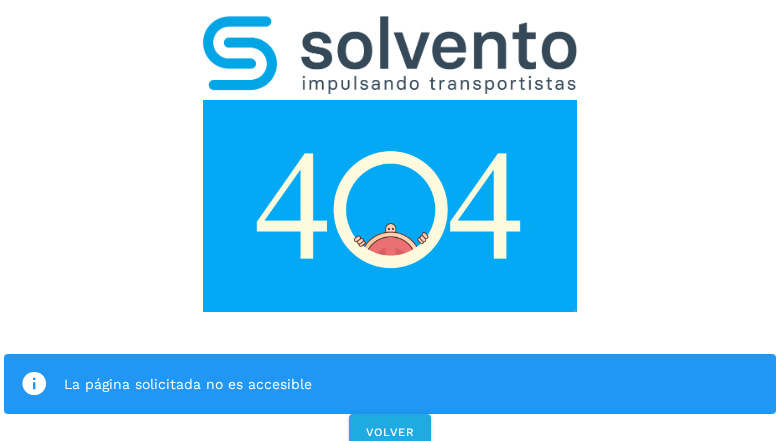 click on "La página solicitada no es accesible  VOLVER" at bounding box center [390, 227] 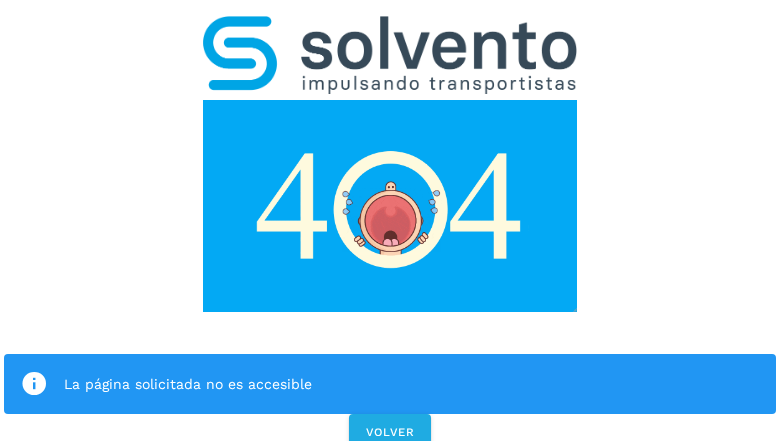 click on "La página solicitada no es accesible  VOLVER" at bounding box center [390, 227] 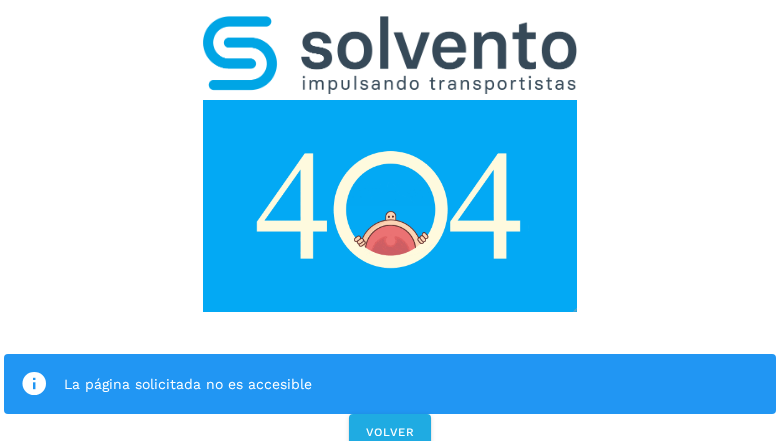 click on "La página solicitada no es accesible  VOLVER" at bounding box center [390, 227] 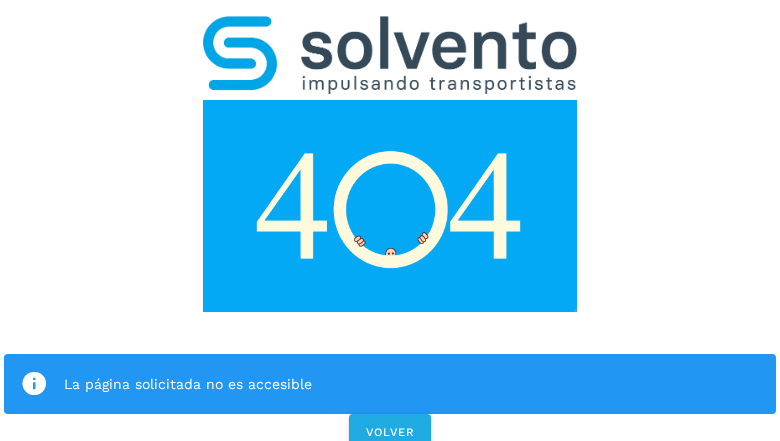 click on "La página solicitada no es accesible  VOLVER" at bounding box center [390, 227] 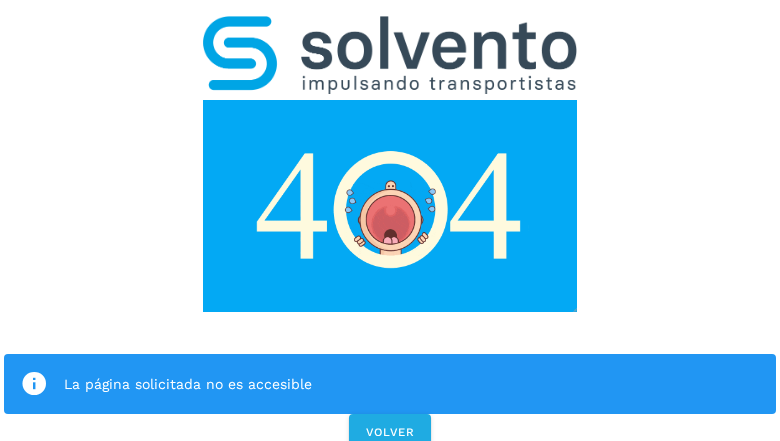 click on "La página solicitada no es accesible" at bounding box center (390, 384) 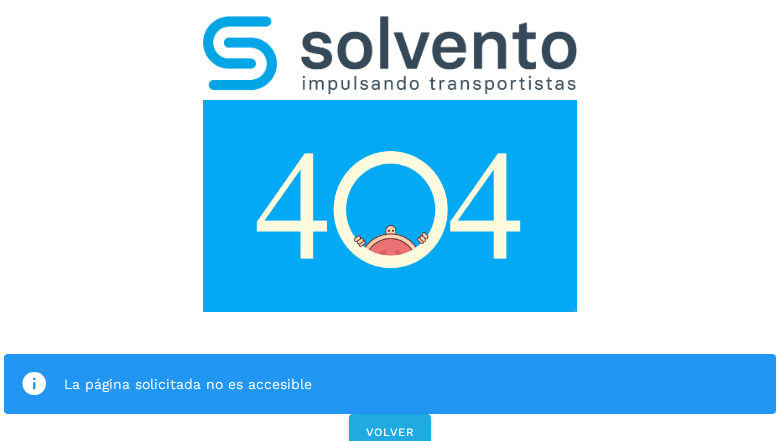 click at bounding box center (390, 206) 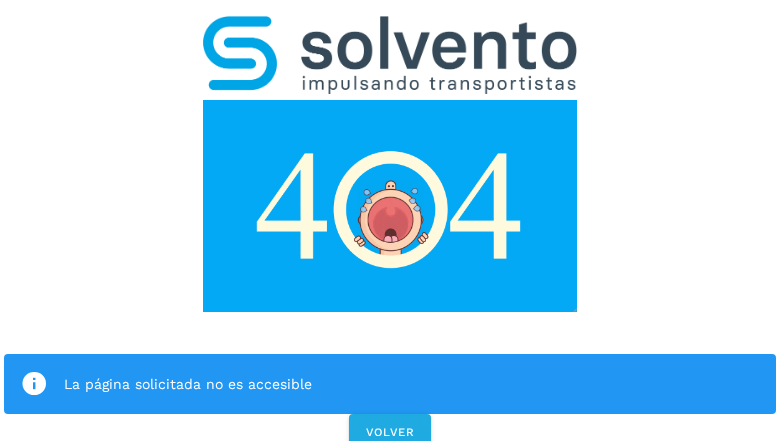 click at bounding box center (390, 206) 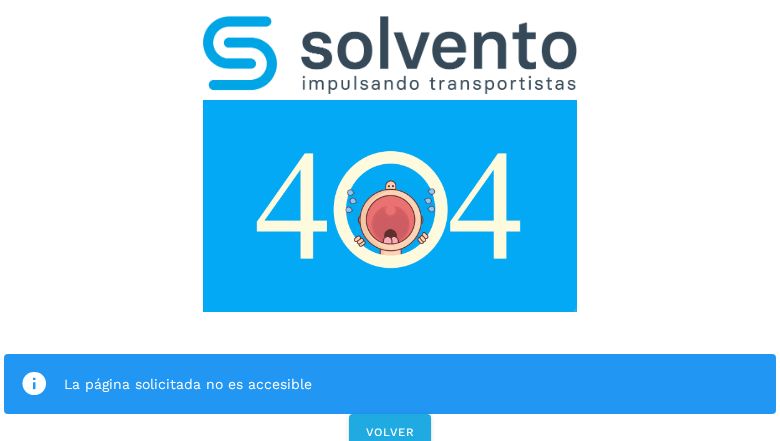 click at bounding box center [390, 55] 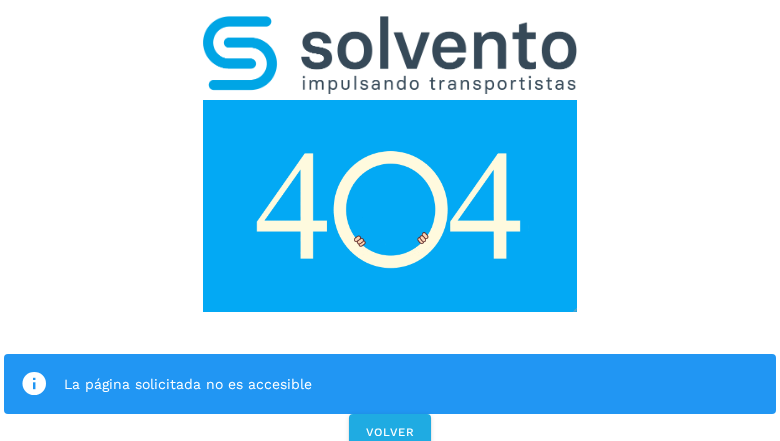 click at bounding box center [390, 206] 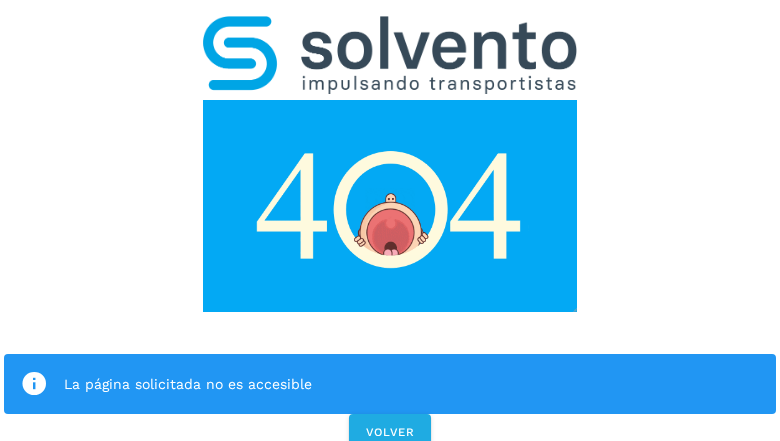 click on "La página solicitada no es accesible" 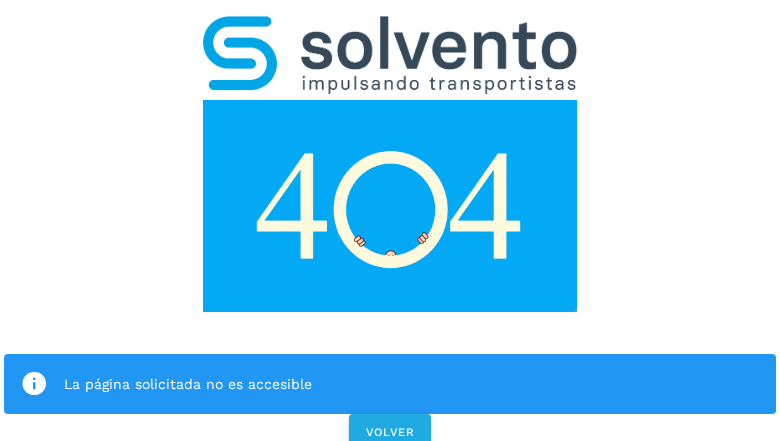 click on "La página solicitada no es accesible" 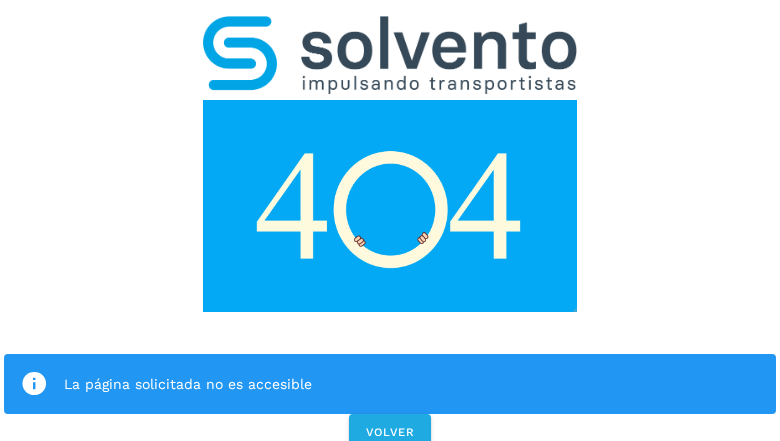 click at bounding box center [34, 384] 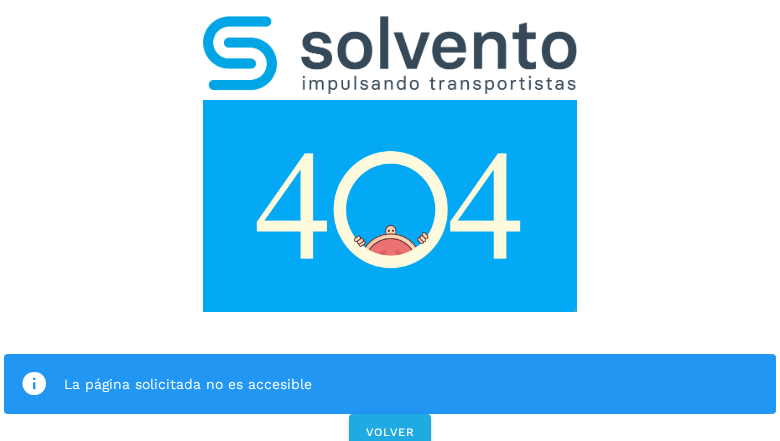 click on "La página solicitada no es accesible" 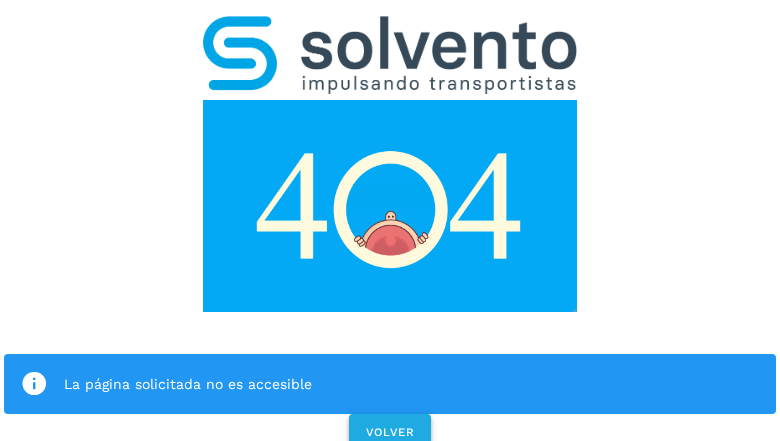 click on "VOLVER" 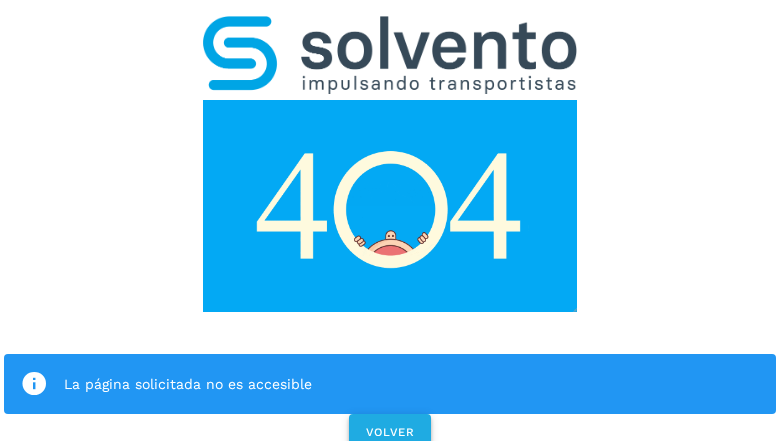 click on "VOLVER" 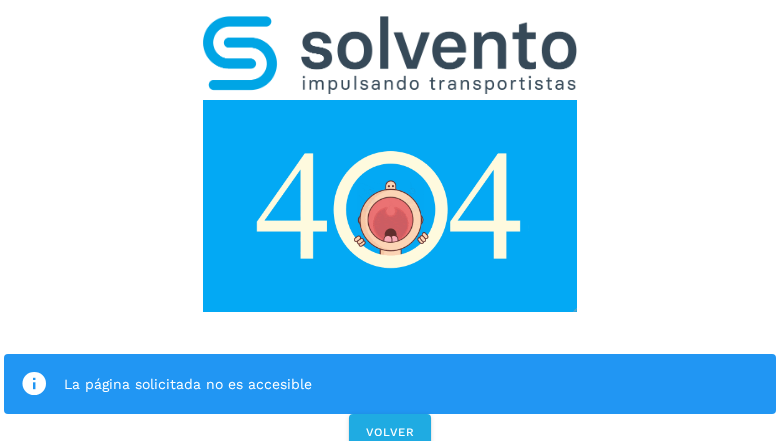 click on "La página solicitada no es accesible  VOLVER" at bounding box center [390, 227] 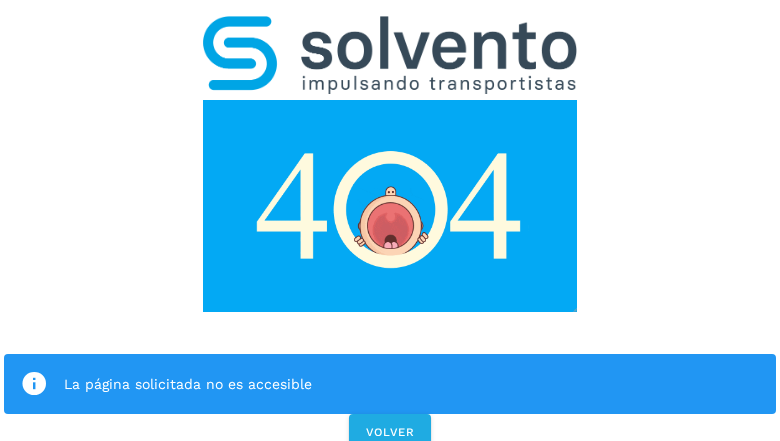 click on "La página solicitada no es accesible  VOLVER" at bounding box center [390, 227] 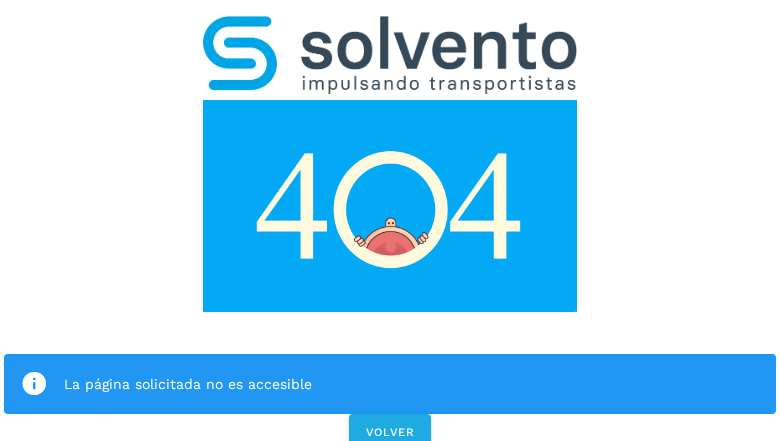 click on "La página solicitada no es accesible  VOLVER" at bounding box center (390, 227) 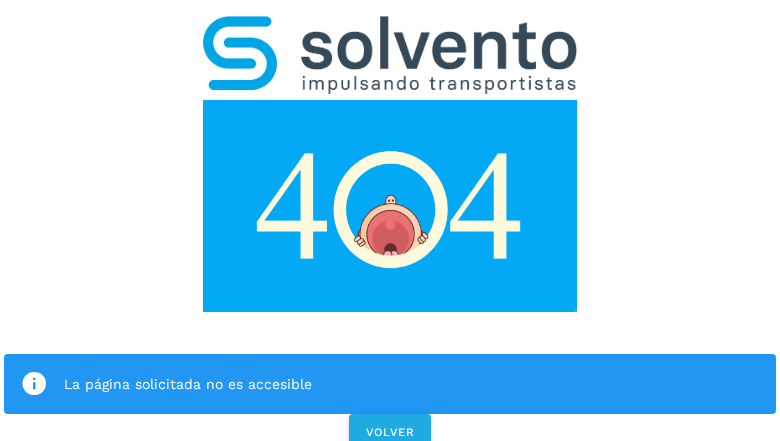 click on "La página solicitada no es accesible  VOLVER" at bounding box center (390, 227) 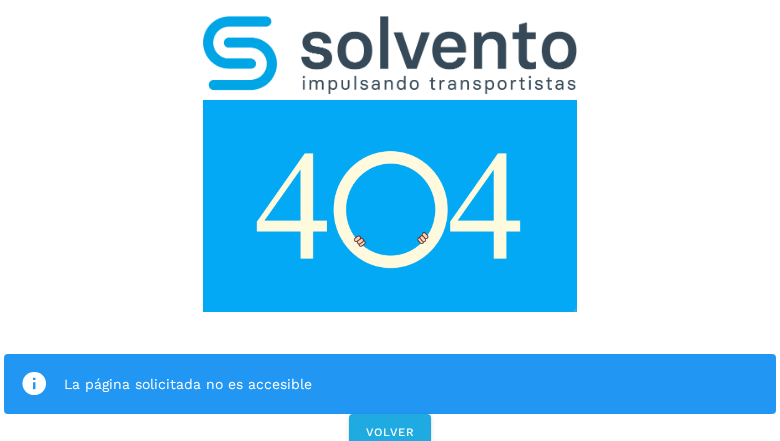 click on "La página solicitada no es accesible  VOLVER" at bounding box center (390, 227) 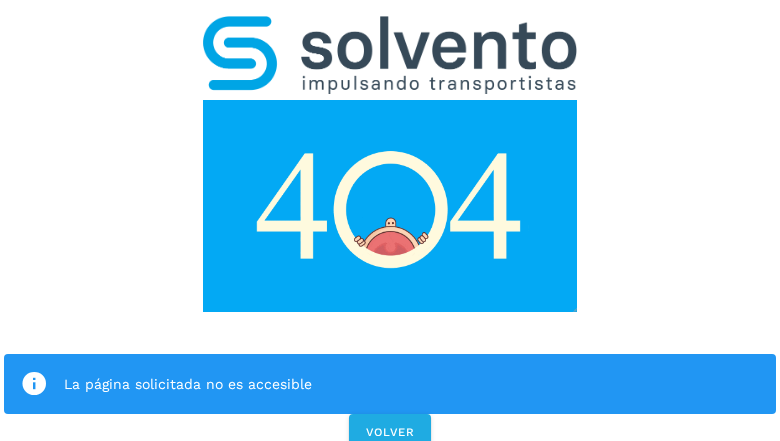 click on "La página solicitada no es accesible" at bounding box center (390, 384) 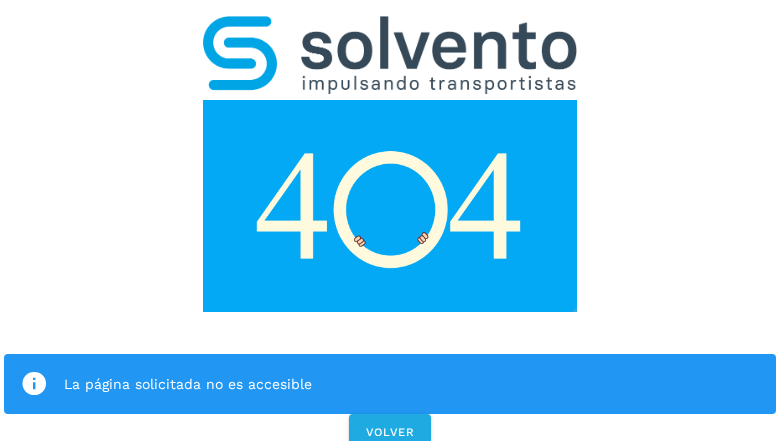 click at bounding box center [390, 206] 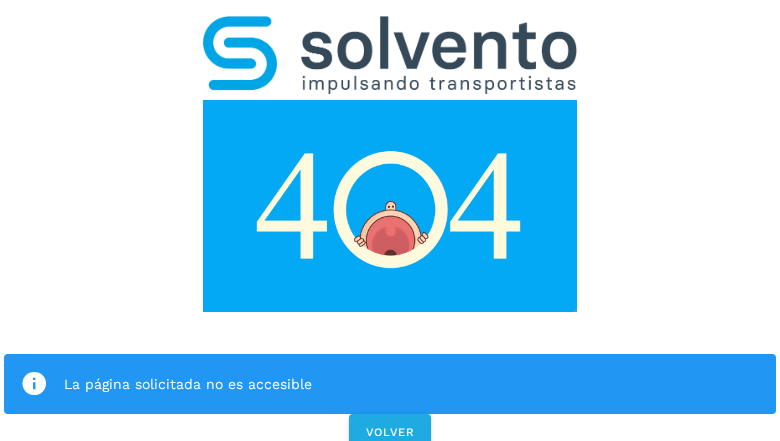 click at bounding box center (390, 206) 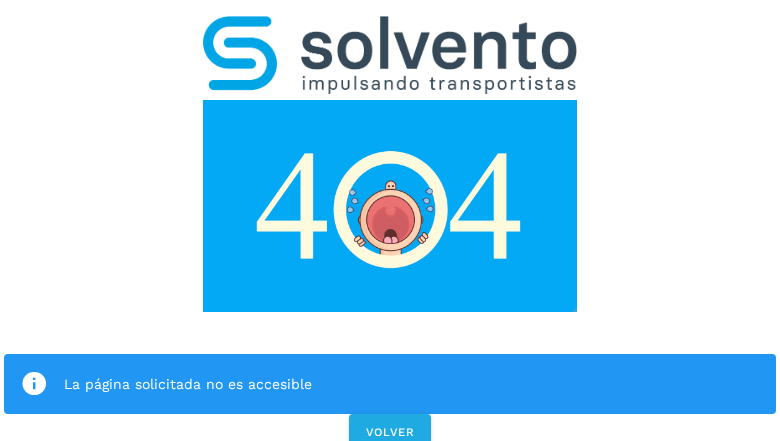 click at bounding box center (390, 55) 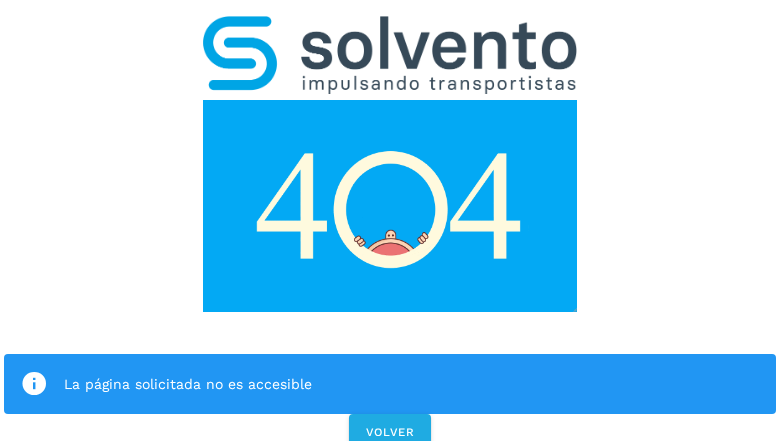 click at bounding box center (390, 206) 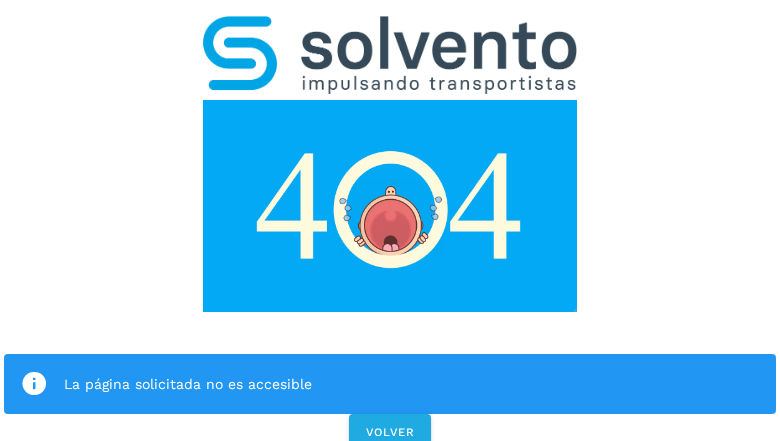 click on "La página solicitada no es accesible" 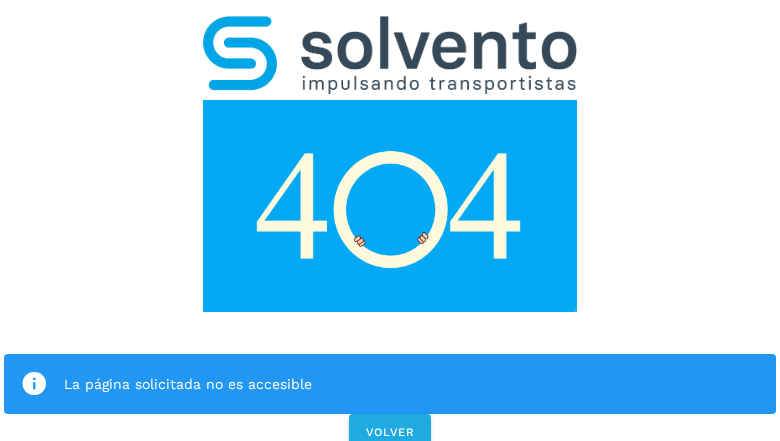 click on "La página solicitada no es accesible" 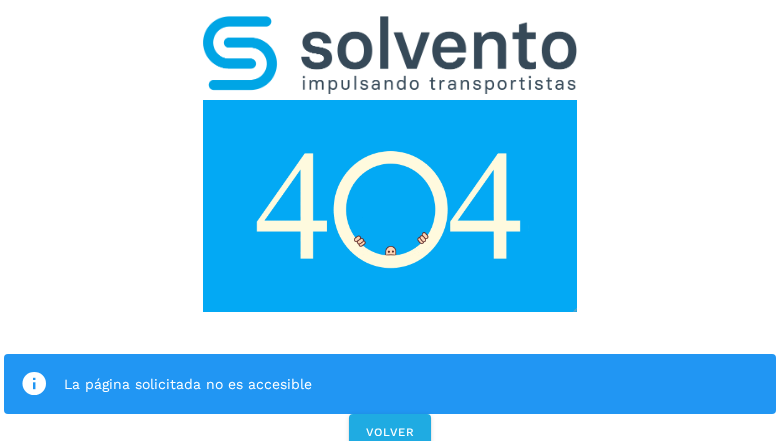 click at bounding box center [34, 384] 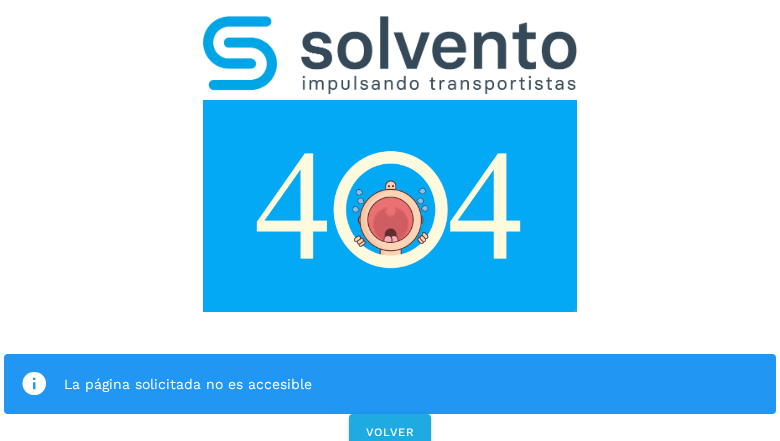 click on "La página solicitada no es accesible" 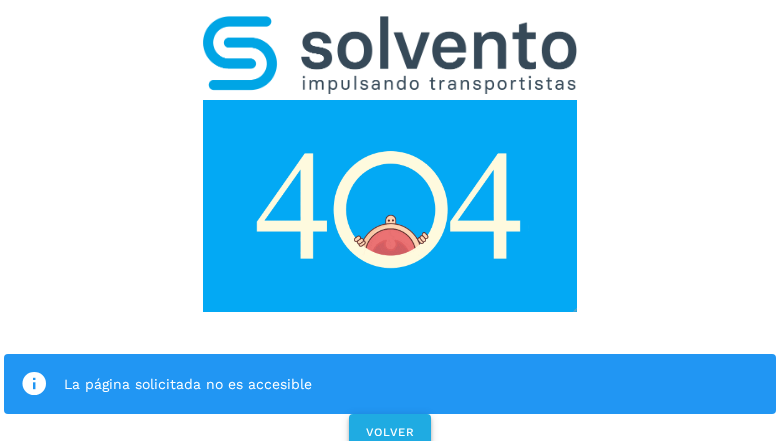 click on "VOLVER" 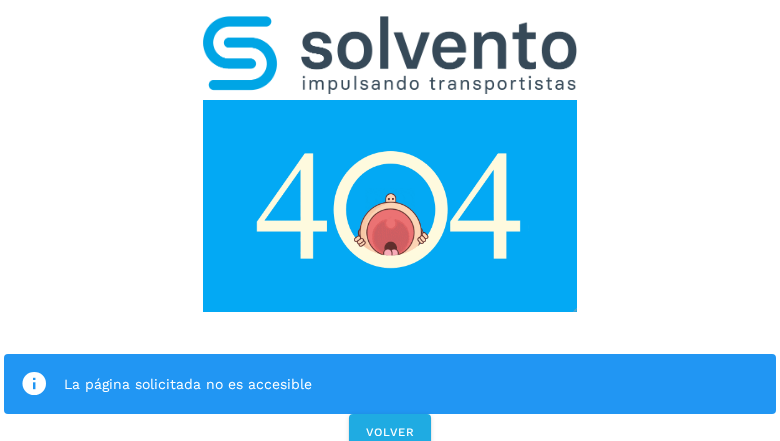 scroll, scrollTop: 0, scrollLeft: 0, axis: both 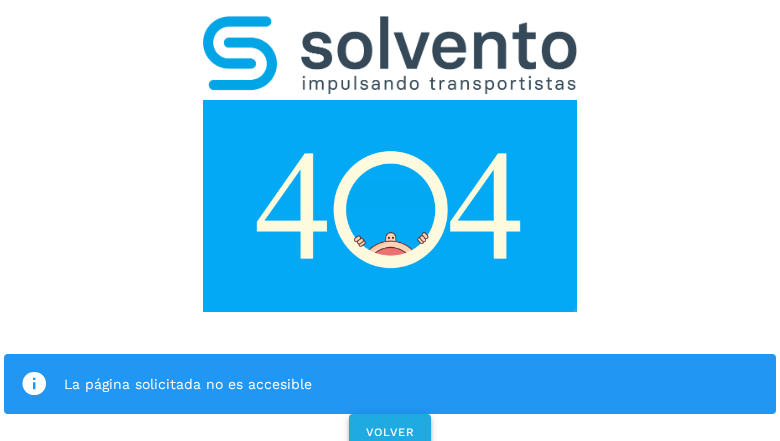 click on "VOLVER" 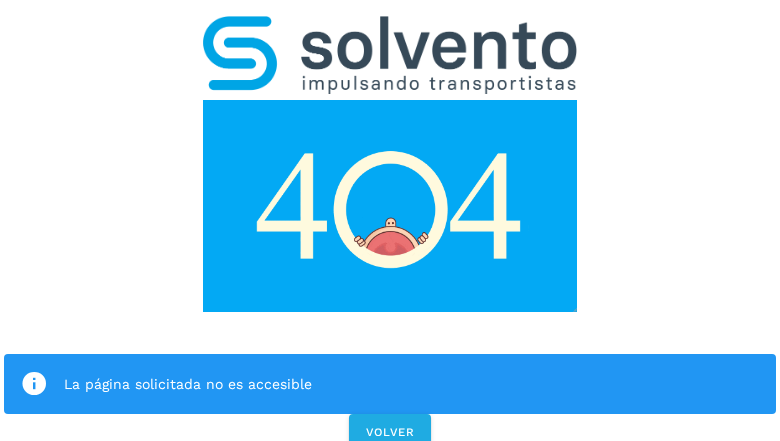 click on "La página solicitada no es accesible  VOLVER" at bounding box center (390, 227) 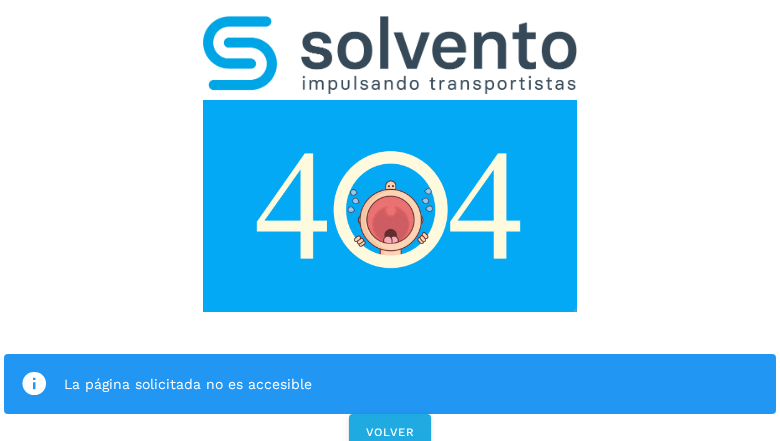 click on "La página solicitada no es accesible  VOLVER" at bounding box center [390, 227] 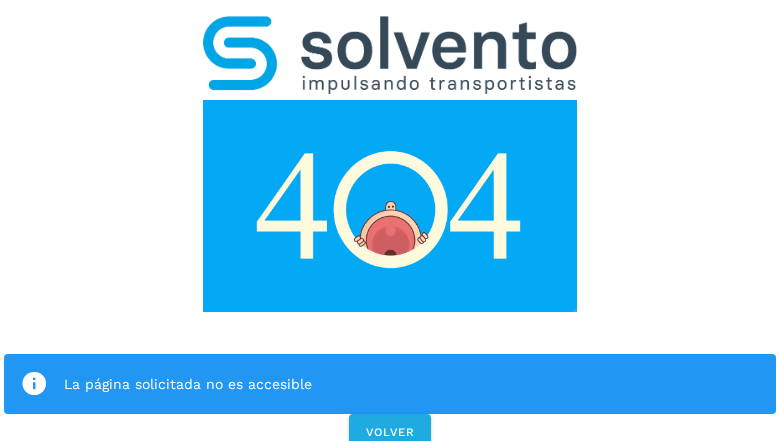 click on "La página solicitada no es accesible  VOLVER" at bounding box center [390, 227] 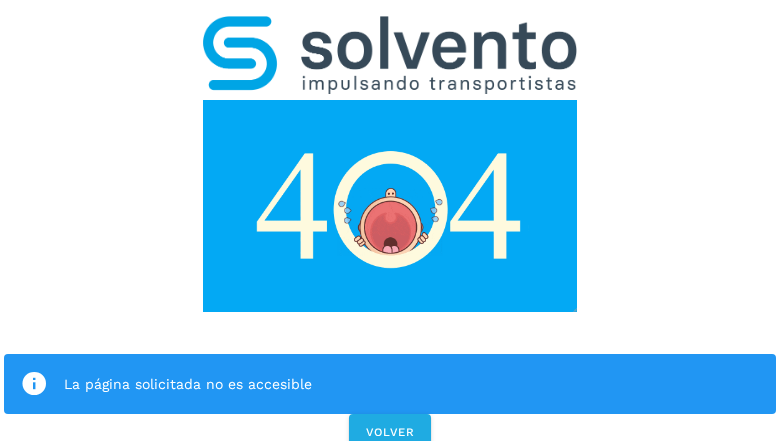 click on "La página solicitada no es accesible  VOLVER" at bounding box center [390, 227] 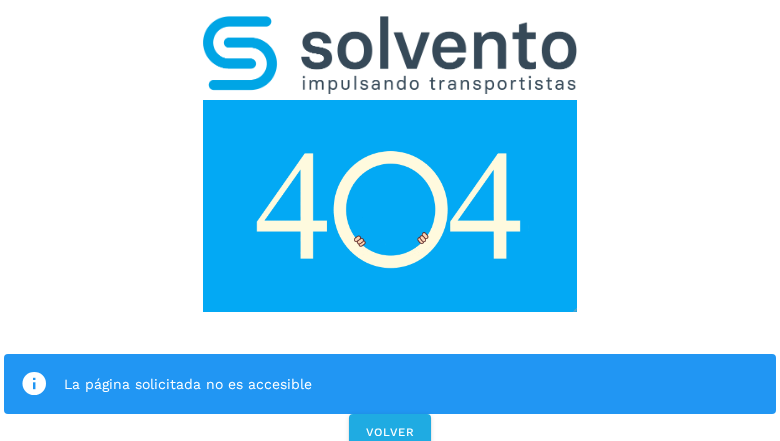 click on "La página solicitada no es accesible  VOLVER" at bounding box center [390, 227] 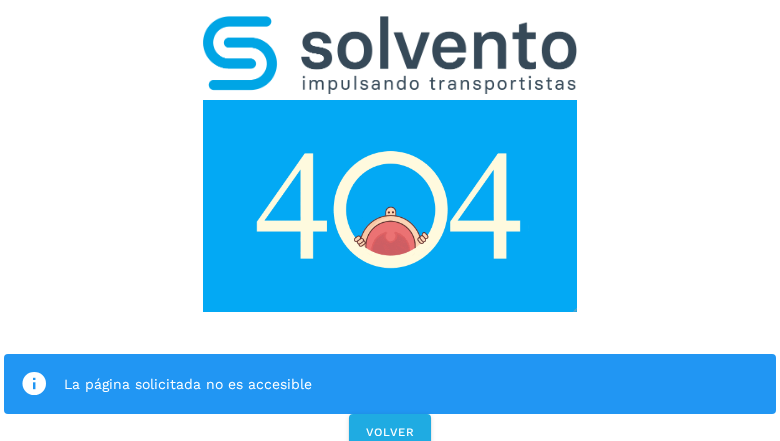 click on "La página solicitada no es accesible" at bounding box center (390, 384) 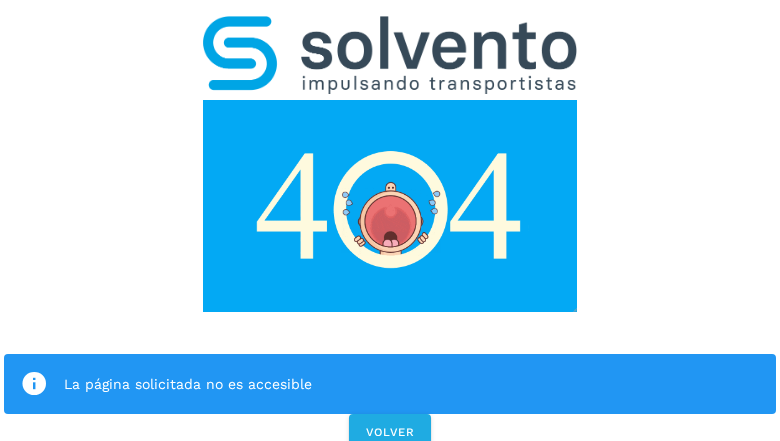 click at bounding box center [390, 206] 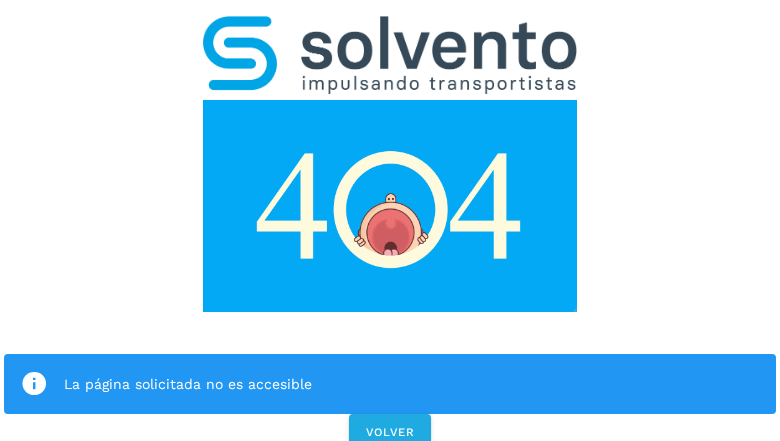 click at bounding box center (390, 206) 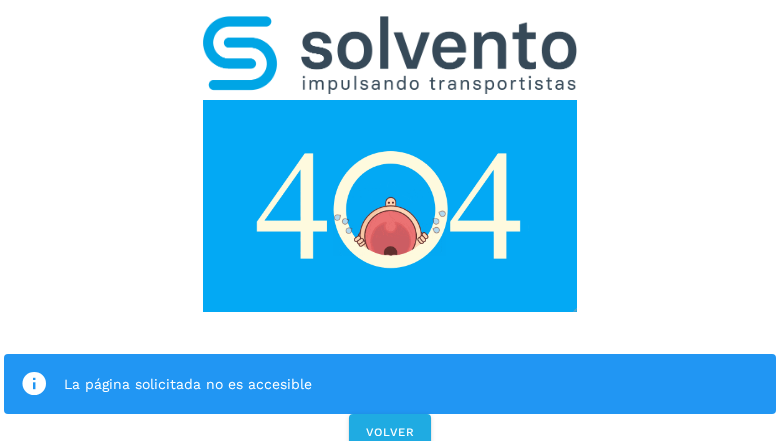 click at bounding box center (390, 55) 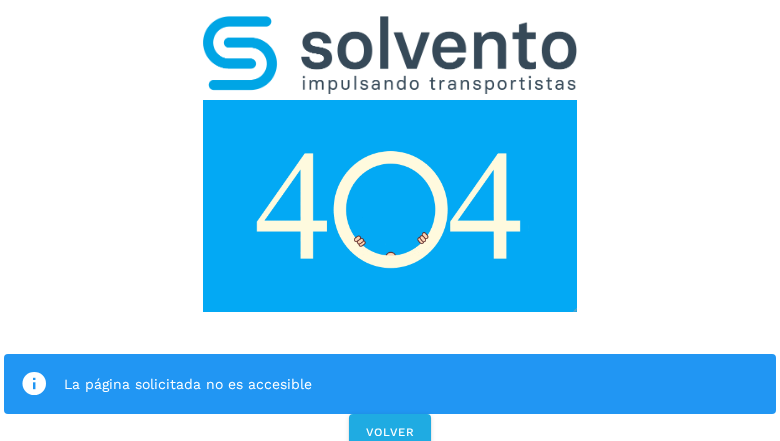 click at bounding box center [390, 206] 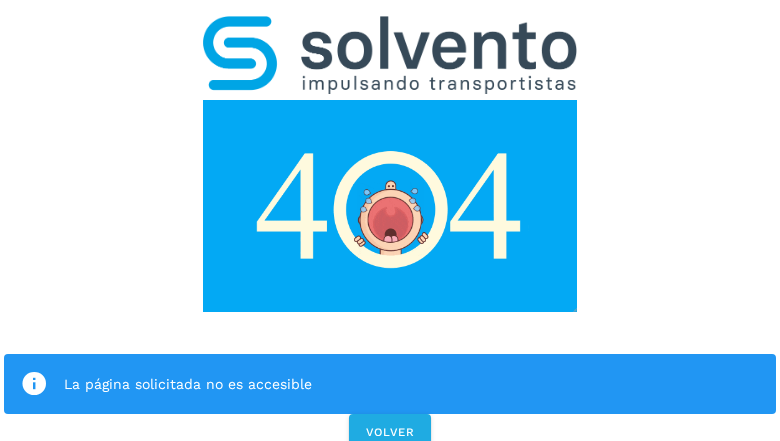 click on "La página solicitada no es accesible" 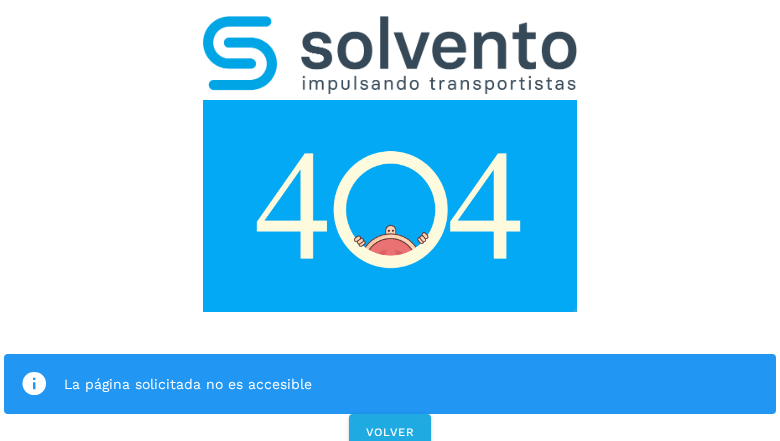 click on "La página solicitada no es accesible" 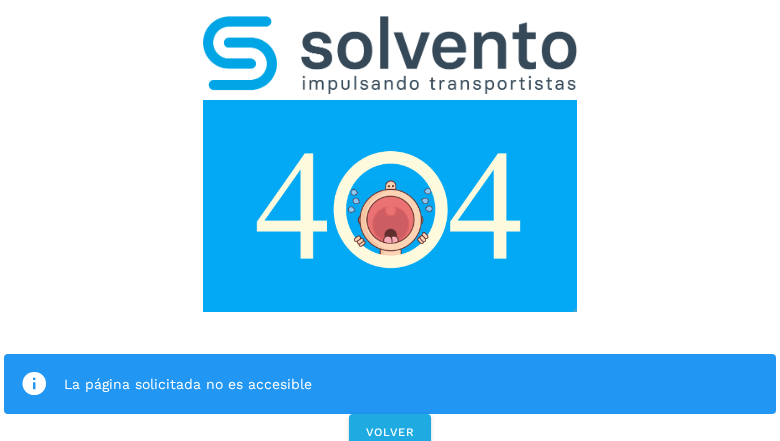 click at bounding box center [34, 384] 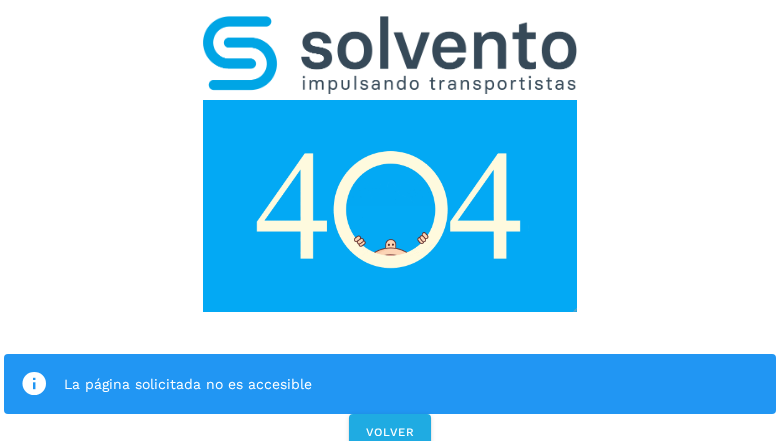 click on "La página solicitada no es accesible" 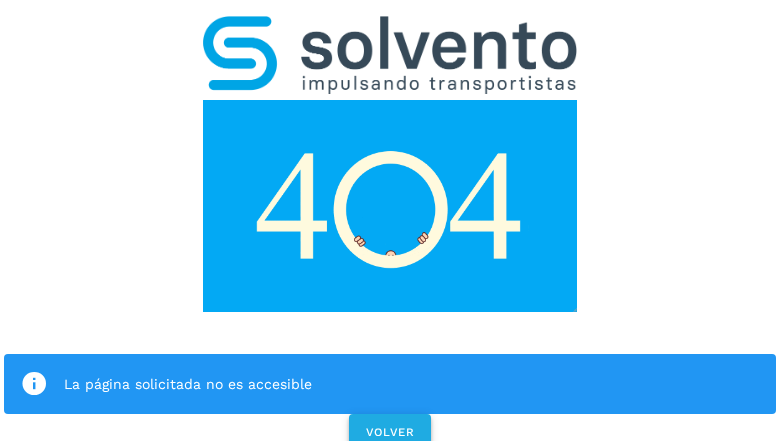 click on "VOLVER" 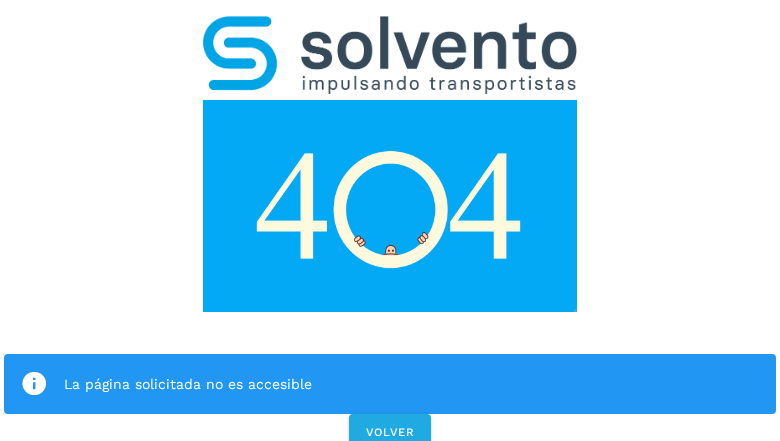 scroll, scrollTop: 0, scrollLeft: 0, axis: both 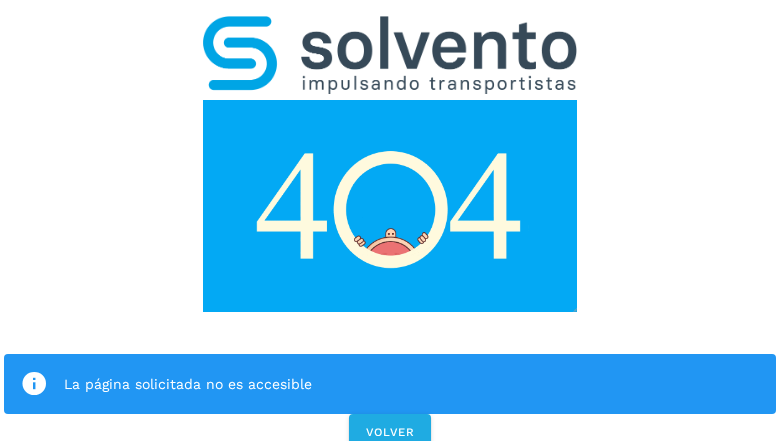 click on "La página solicitada no es accesible  VOLVER" at bounding box center [390, 227] 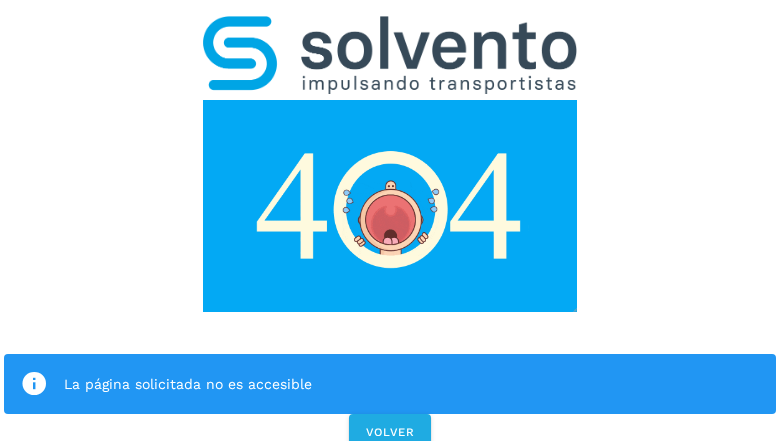 click on "La página solicitada no es accesible  VOLVER" at bounding box center [390, 227] 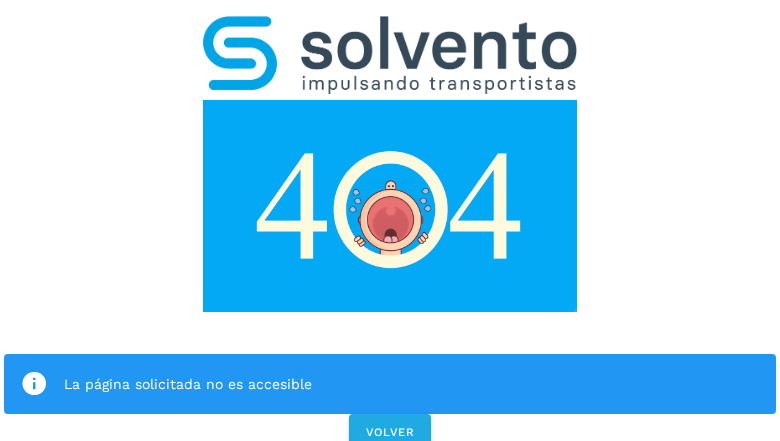 click on "La página solicitada no es accesible  VOLVER" at bounding box center (390, 227) 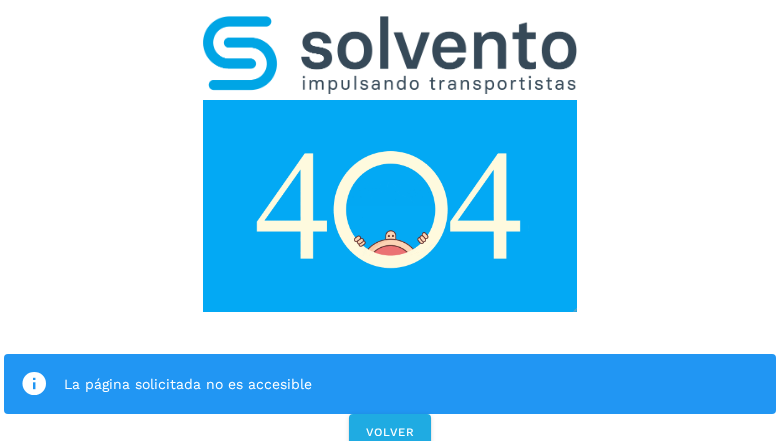 click on "La página solicitada no es accesible  VOLVER" at bounding box center [390, 227] 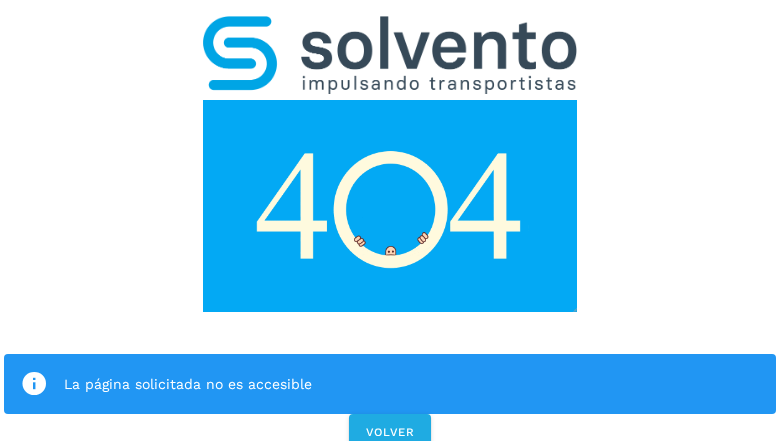 click on "La página solicitada no es accesible  VOLVER" at bounding box center (390, 227) 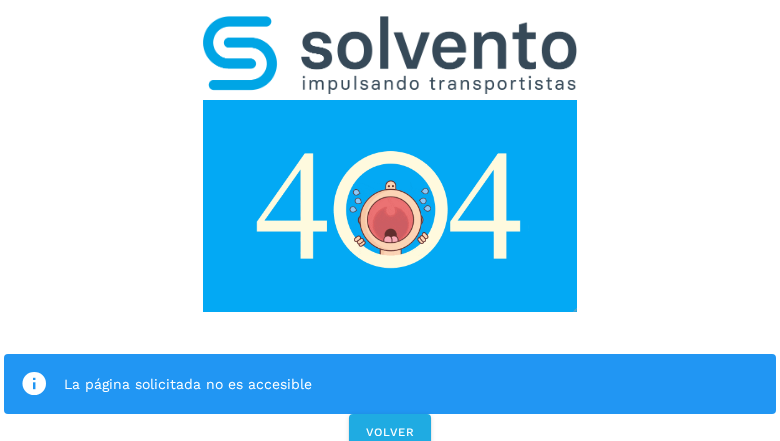 click on "La página solicitada no es accesible" at bounding box center (390, 384) 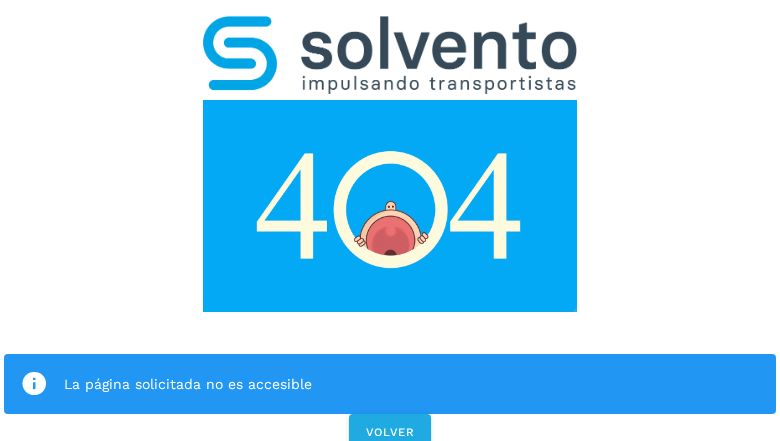click at bounding box center [390, 206] 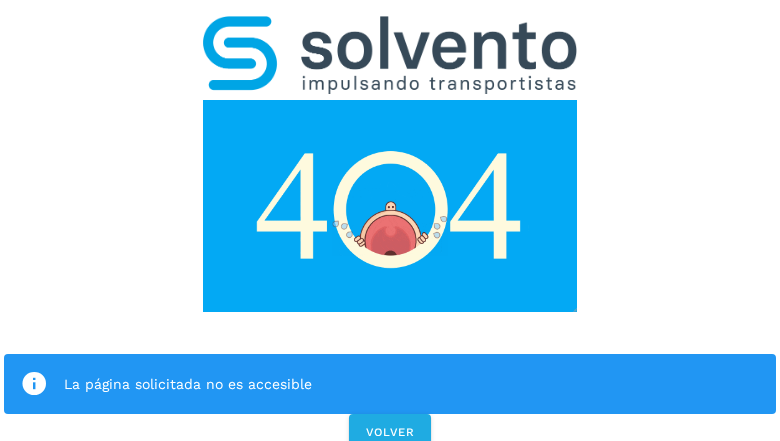 click at bounding box center (390, 206) 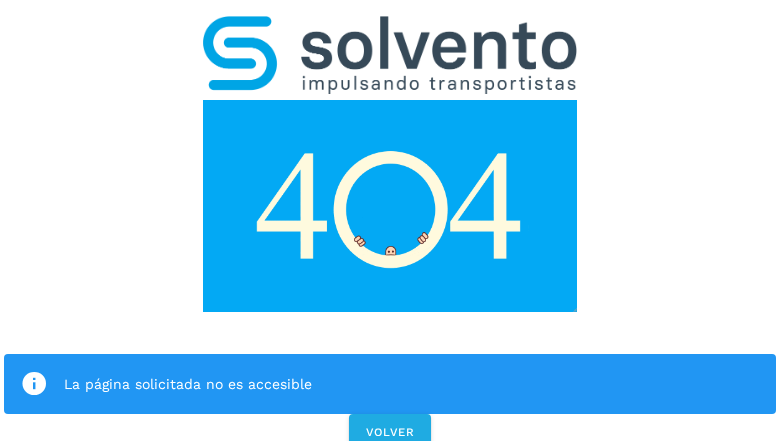 click at bounding box center [390, 55] 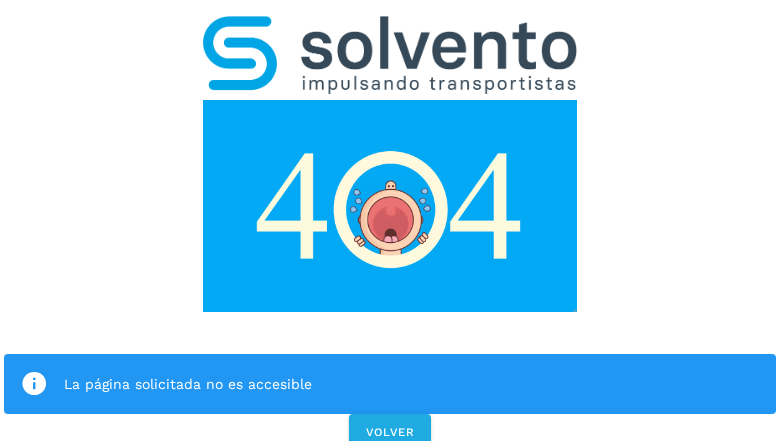 click at bounding box center (390, 206) 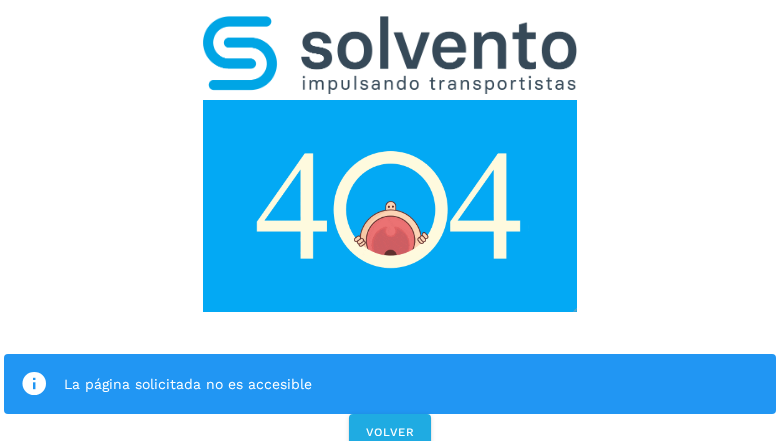 click on "La página solicitada no es accesible" 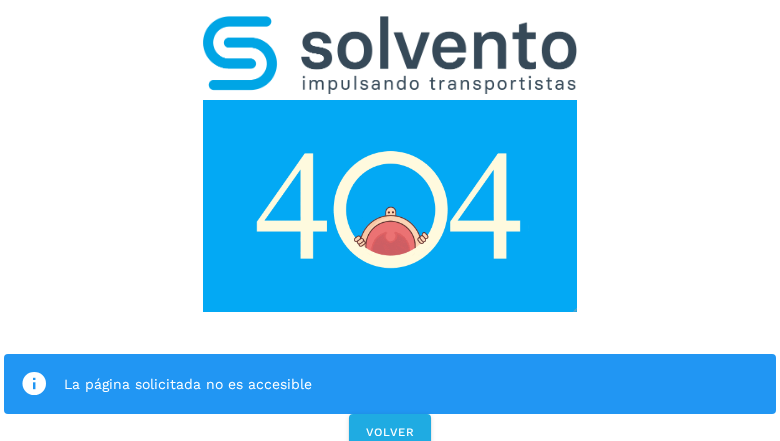 click on "La página solicitada no es accesible" 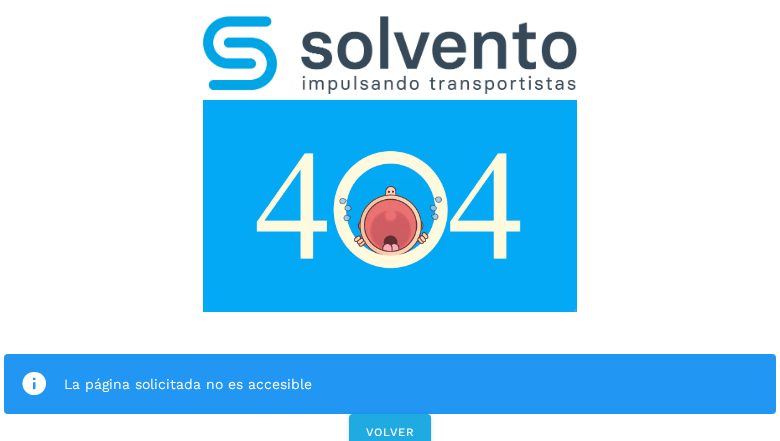 click at bounding box center [34, 384] 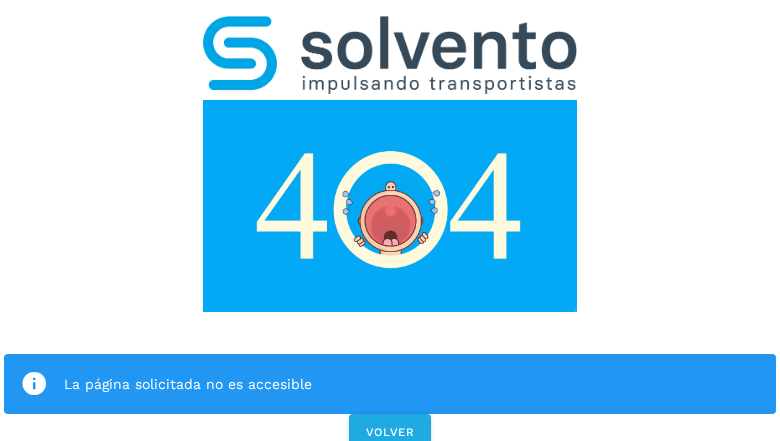 click on "La página solicitada no es accesible" 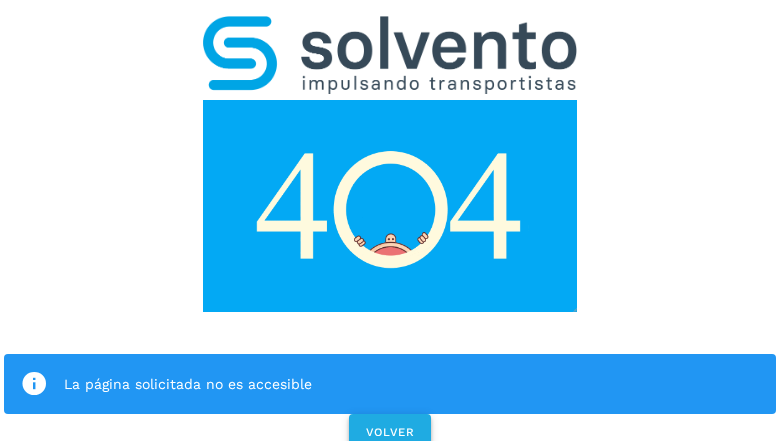 click on "VOLVER" 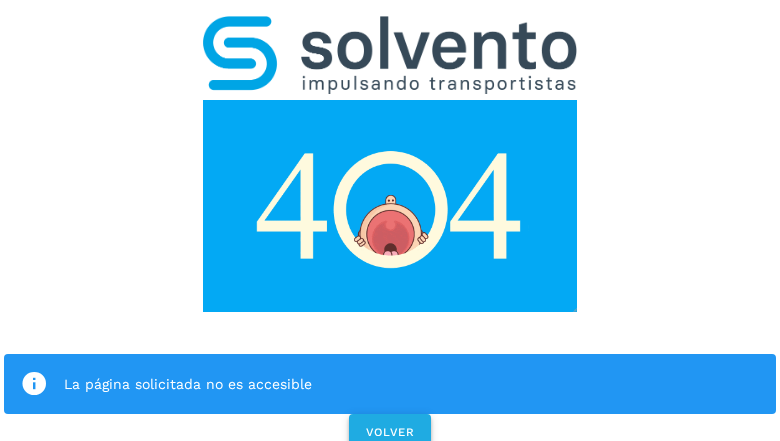 click on "VOLVER" 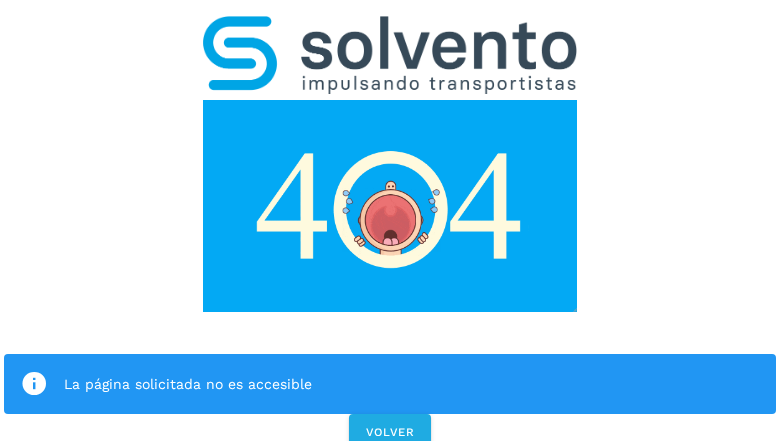 click on "La página solicitada no es accesible  VOLVER" at bounding box center [390, 227] 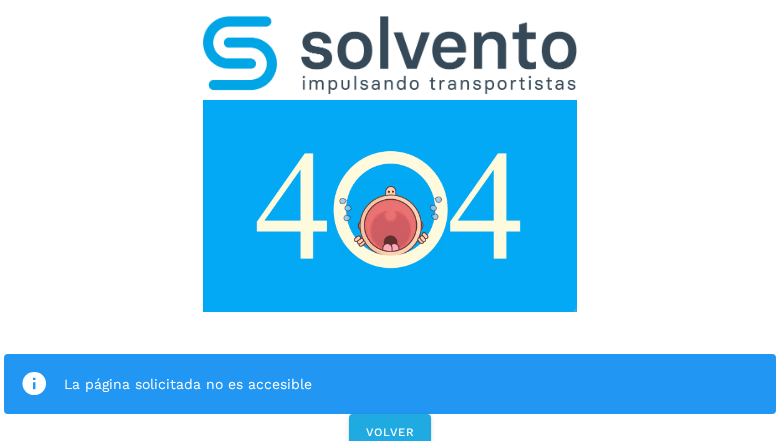 click on "La página solicitada no es accesible  VOLVER" at bounding box center (390, 227) 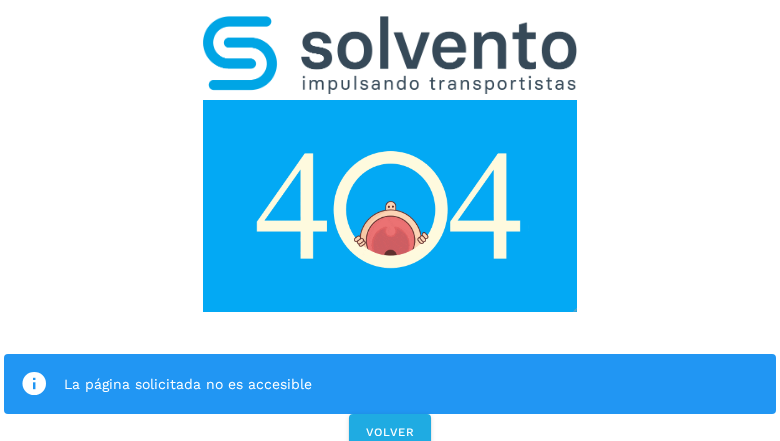 click on "La página solicitada no es accesible  VOLVER" at bounding box center (390, 227) 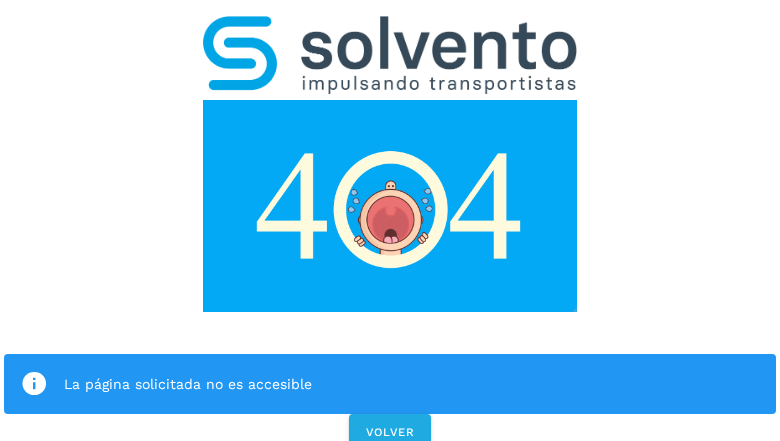 click on "La página solicitada no es accesible  VOLVER" at bounding box center [390, 227] 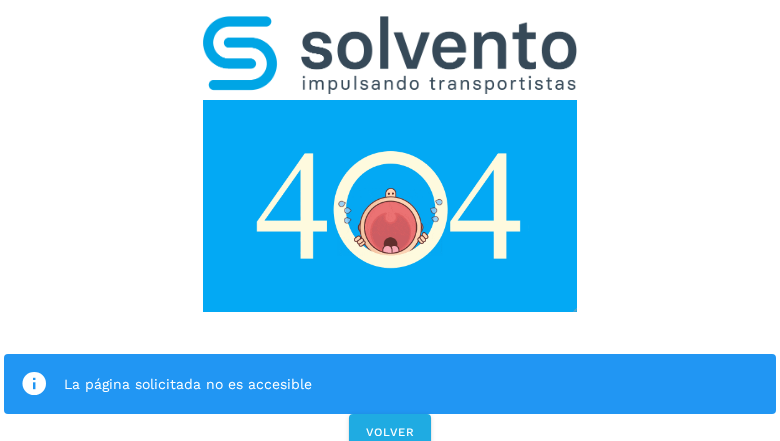 click on "La página solicitada no es accesible  VOLVER" at bounding box center [390, 227] 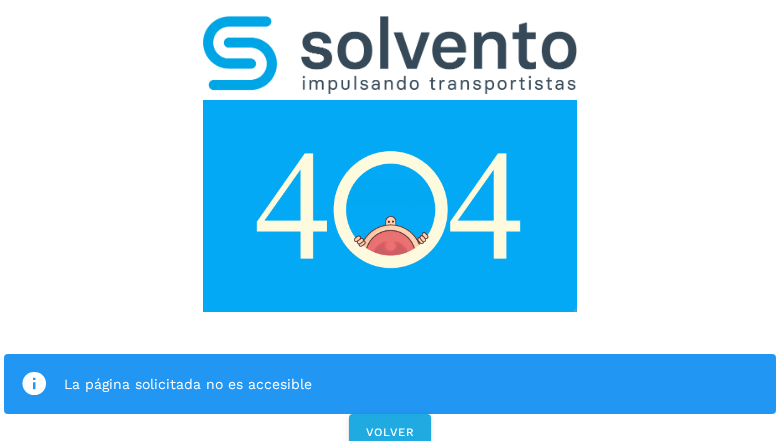 click on "La página solicitada no es accesible" at bounding box center [390, 384] 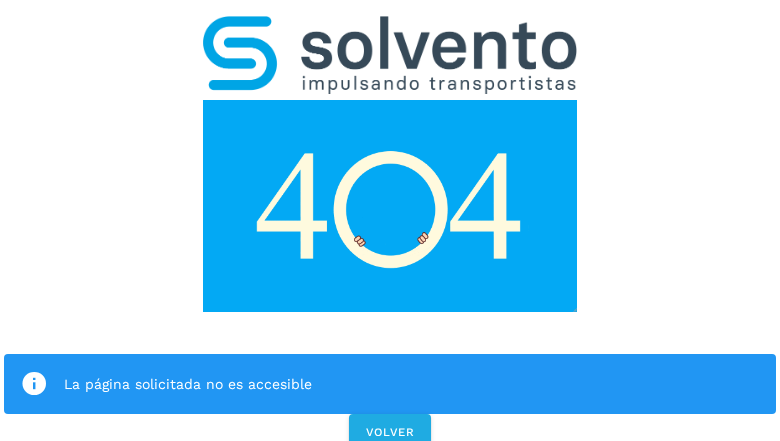 click at bounding box center (390, 206) 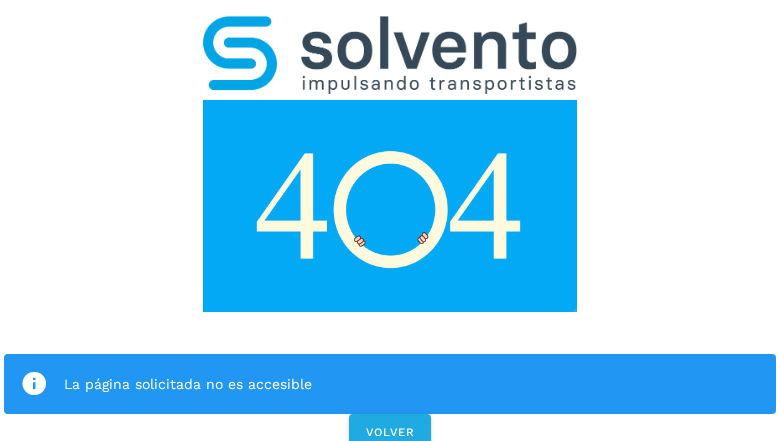click at bounding box center [390, 206] 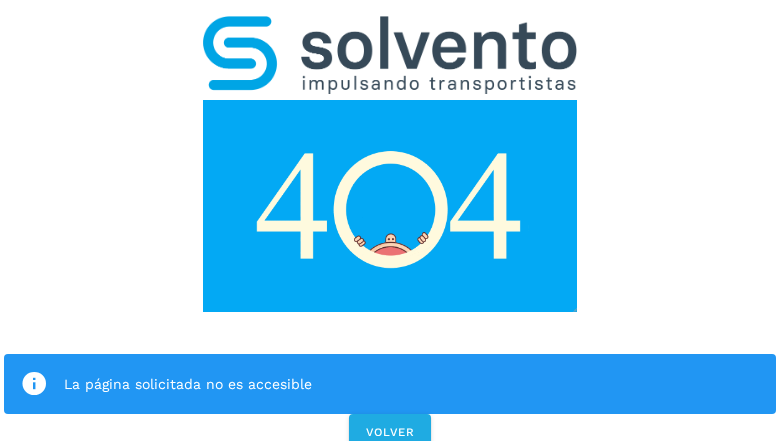 click at bounding box center [390, 55] 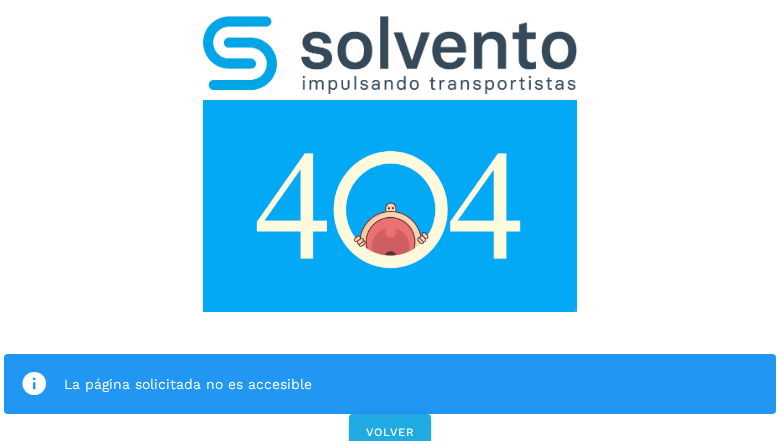 click at bounding box center [390, 206] 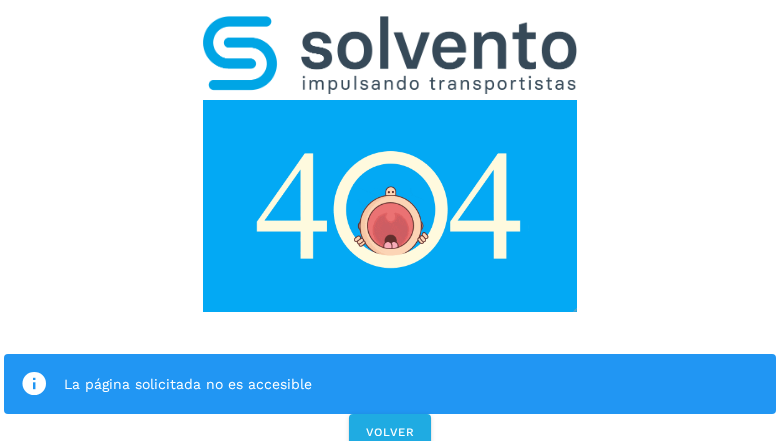 click on "La página solicitada no es accesible" 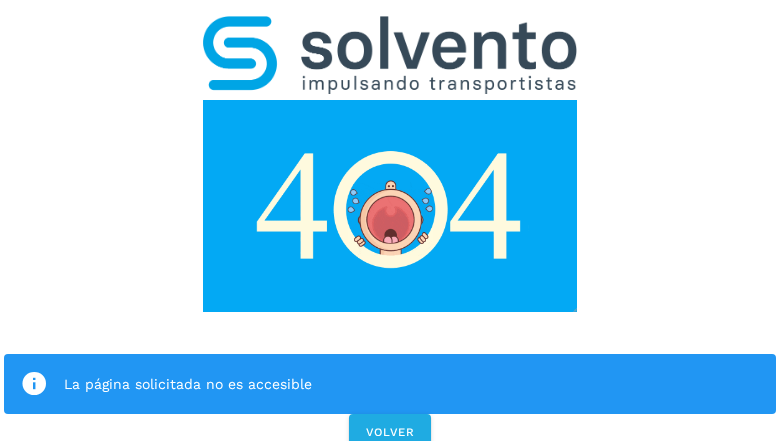 click on "La página solicitada no es accesible" 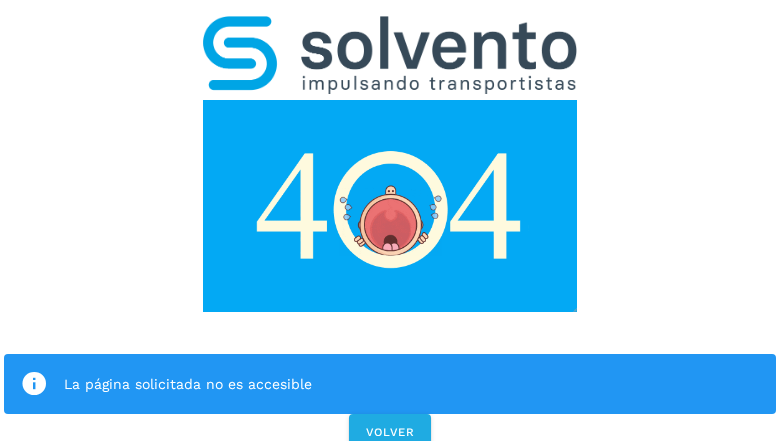 click at bounding box center (34, 384) 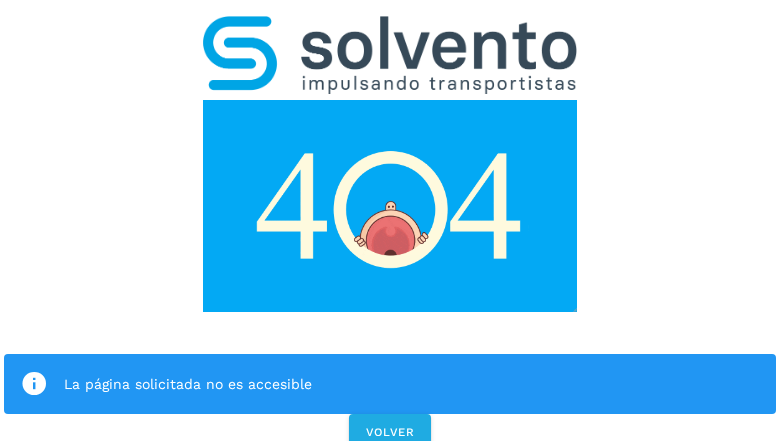 click on "La página solicitada no es accesible" 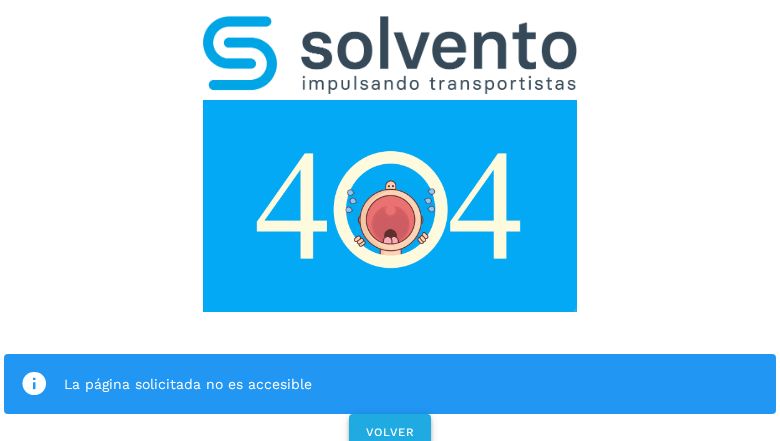 click on "VOLVER" 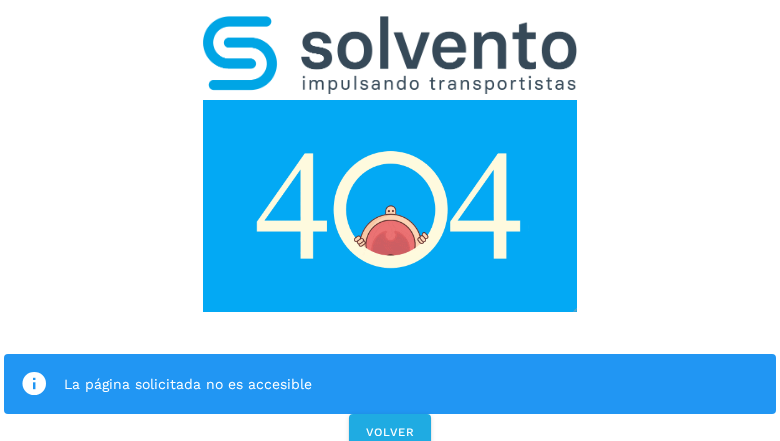 scroll, scrollTop: 0, scrollLeft: 0, axis: both 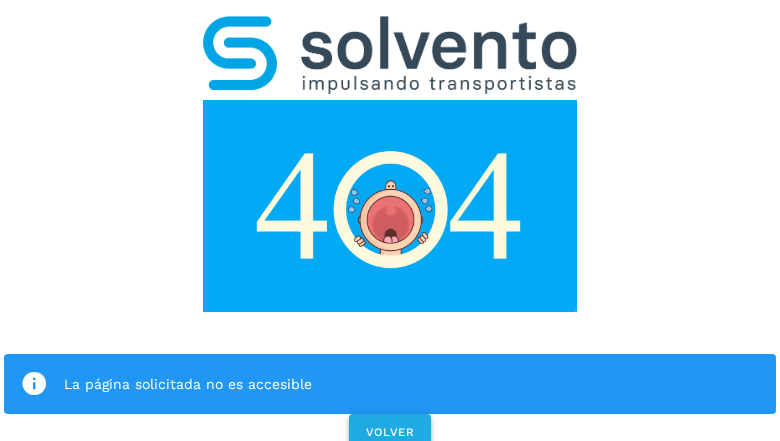click on "VOLVER" 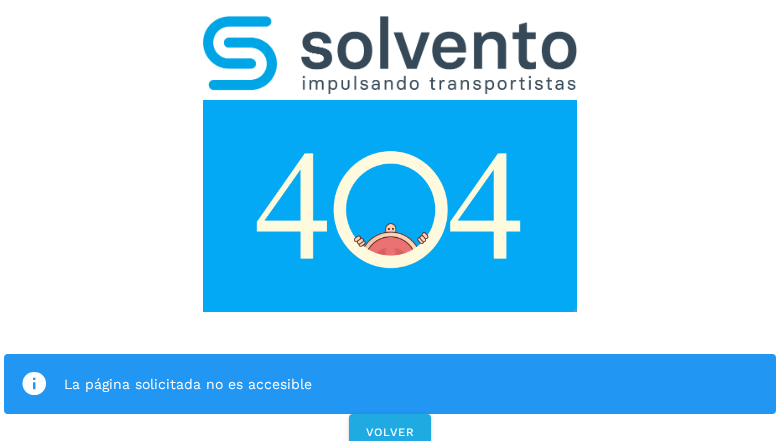 click on "La página solicitada no es accesible  VOLVER" at bounding box center [390, 227] 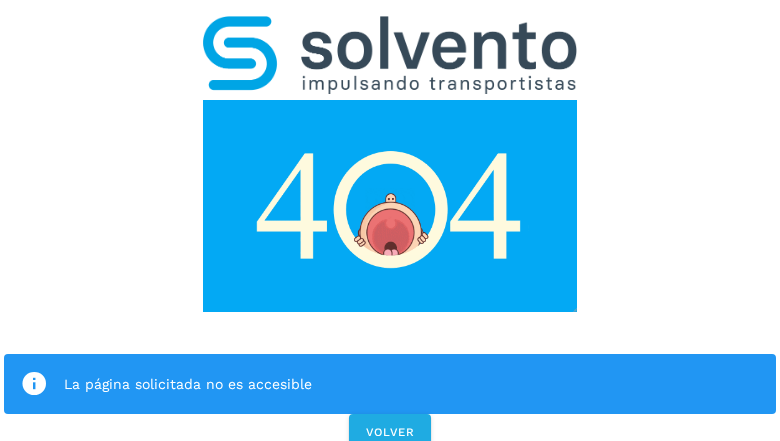 click on "La página solicitada no es accesible  VOLVER" at bounding box center [390, 227] 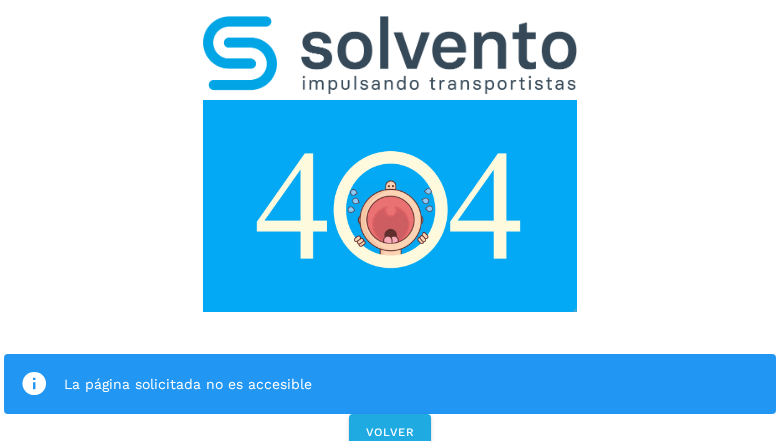 click on "La página solicitada no es accesible  VOLVER" at bounding box center [390, 227] 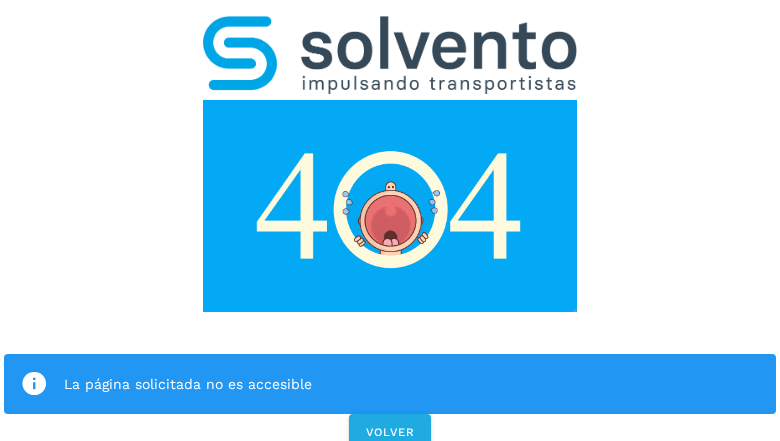 click on "La página solicitada no es accesible  VOLVER" at bounding box center (390, 227) 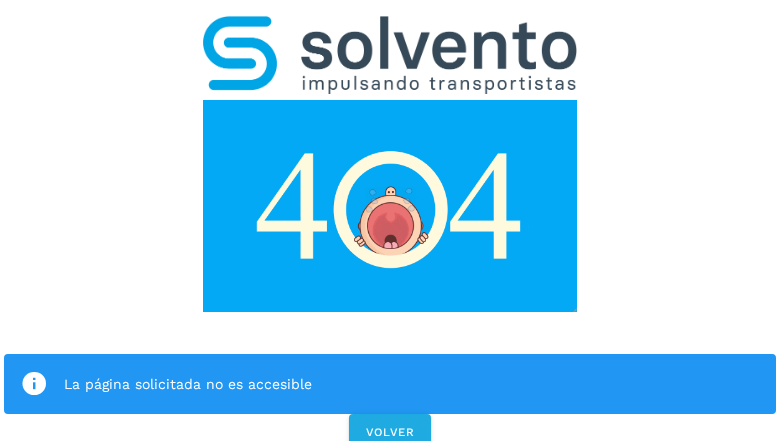 click on "La página solicitada no es accesible  VOLVER" at bounding box center (390, 227) 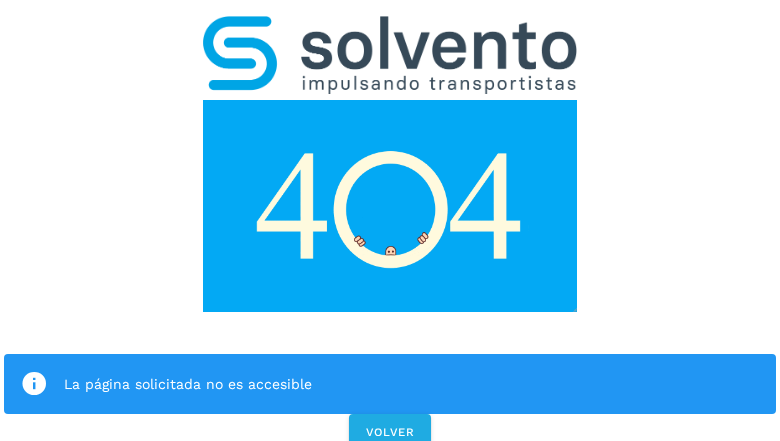 click on "La página solicitada no es accesible" at bounding box center (390, 384) 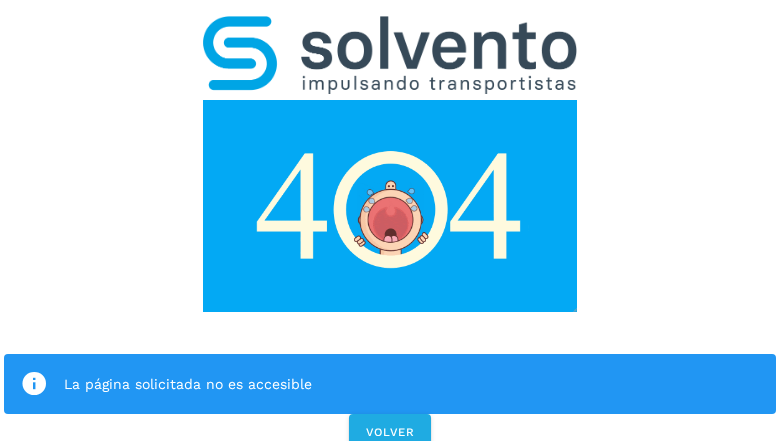 click at bounding box center (390, 206) 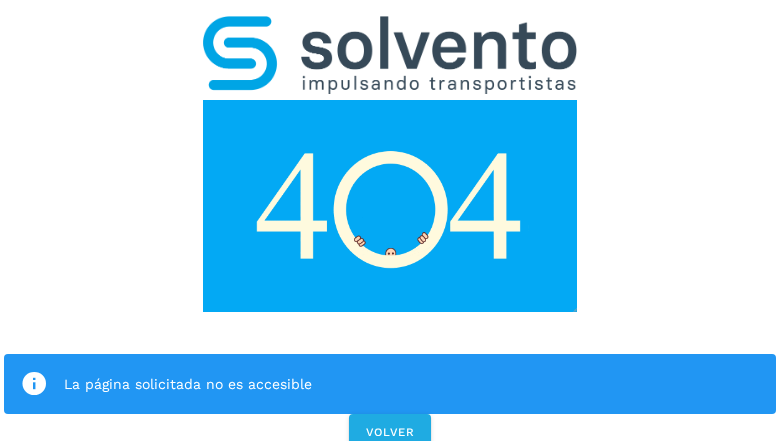 click at bounding box center [390, 206] 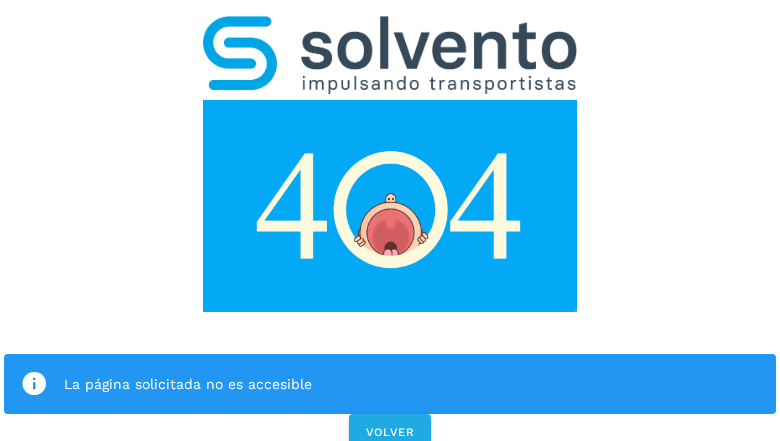 click at bounding box center [390, 206] 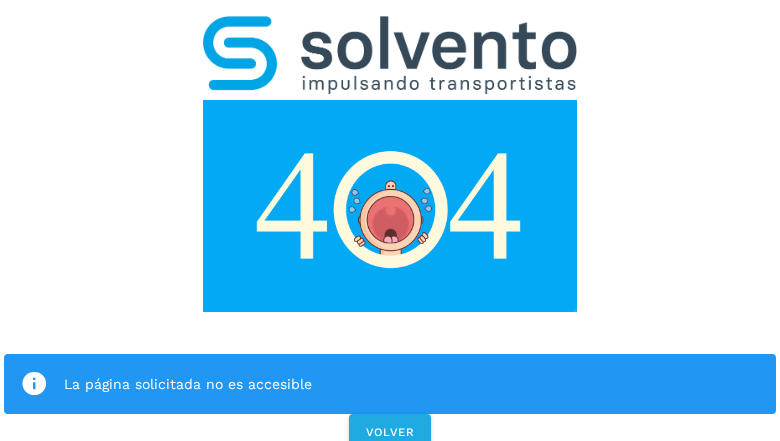 click on "La página solicitada no es accesible" 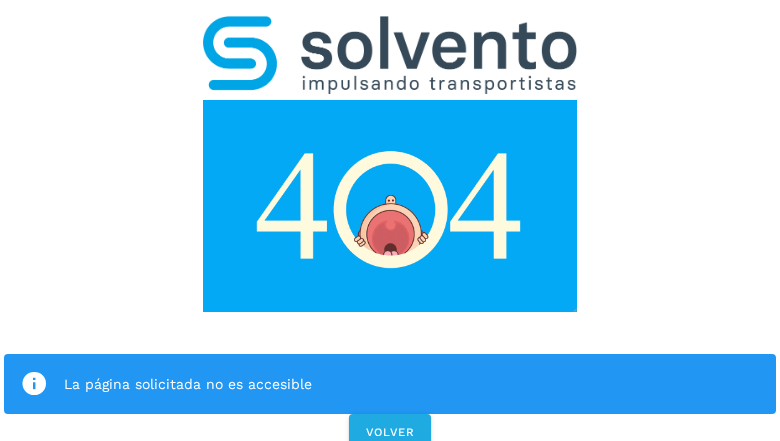 click on "La página solicitada no es accesible" 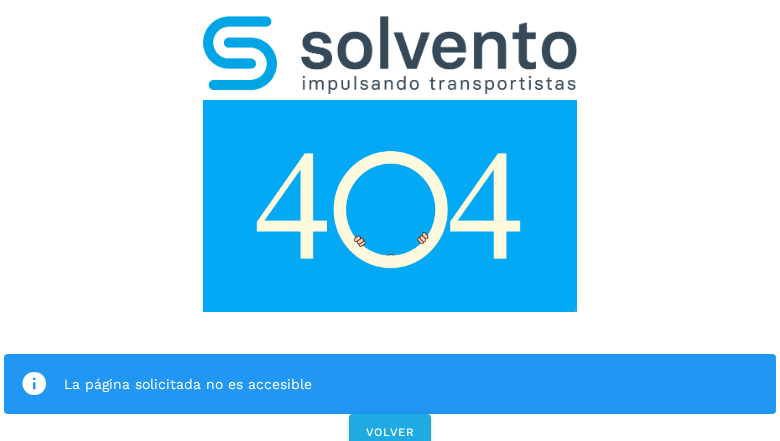 click at bounding box center (34, 384) 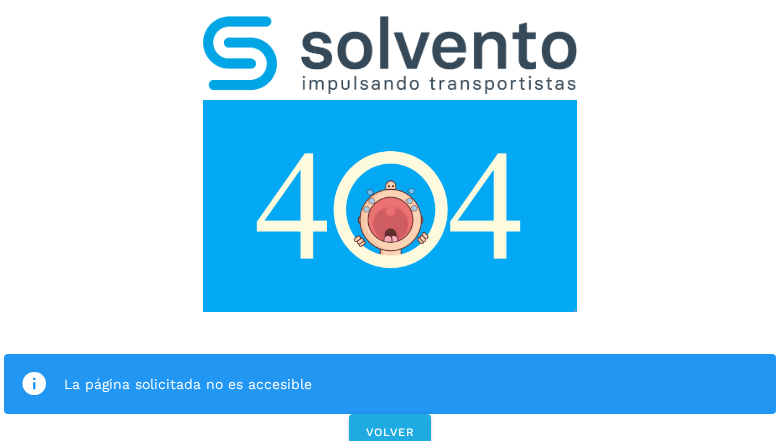 click on "La página solicitada no es accesible" 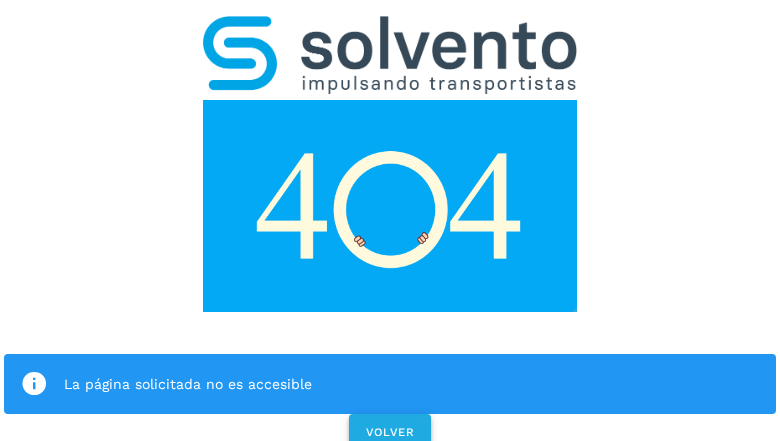 click on "VOLVER" 